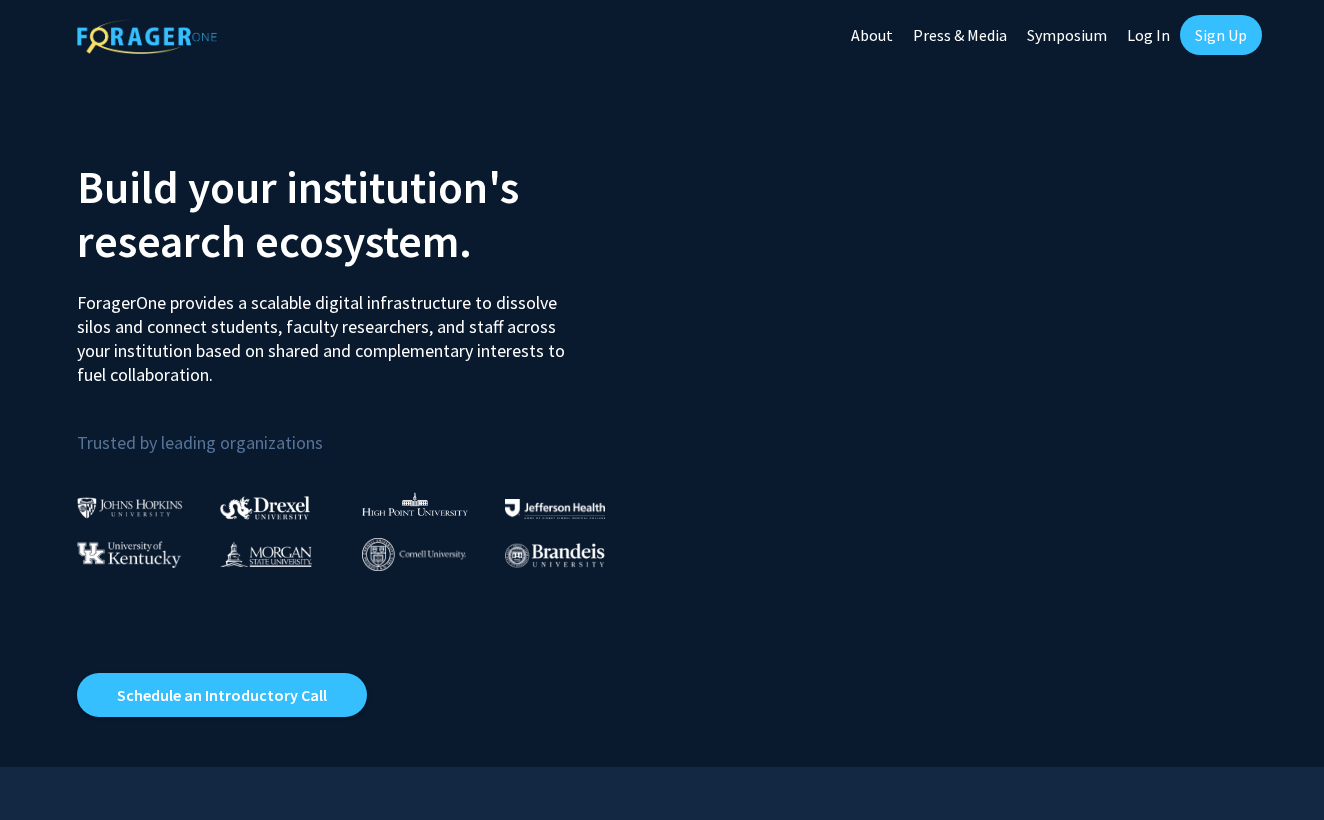 scroll, scrollTop: 0, scrollLeft: 0, axis: both 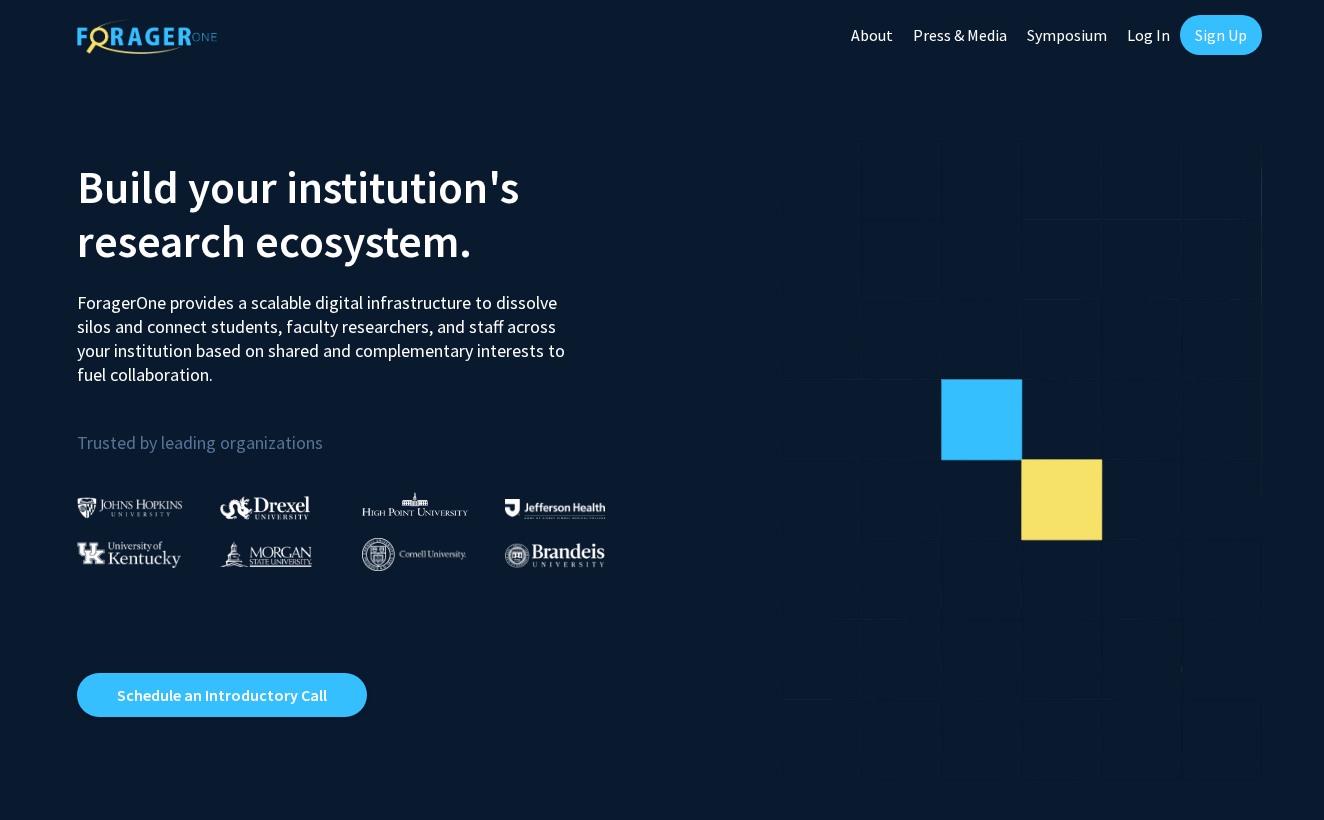click on "Log In" 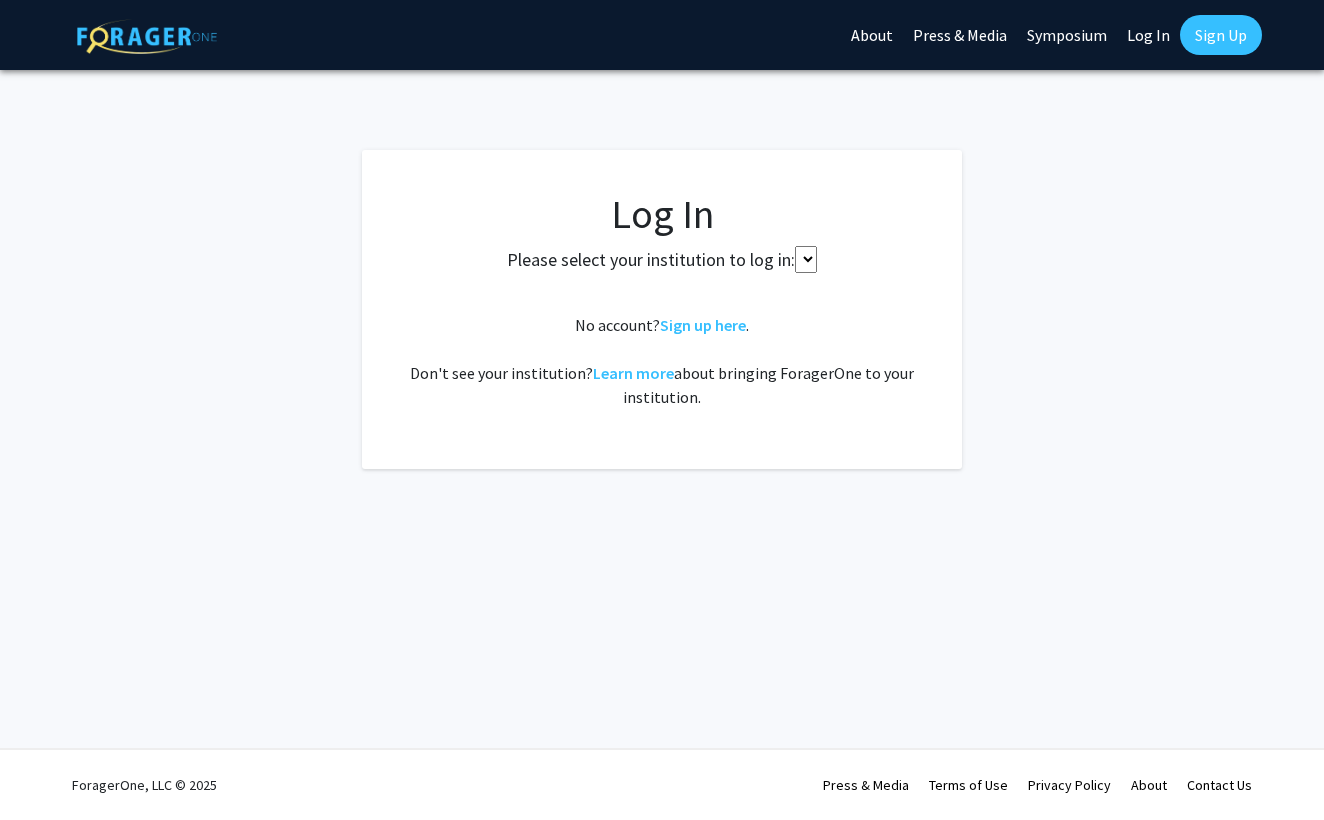select 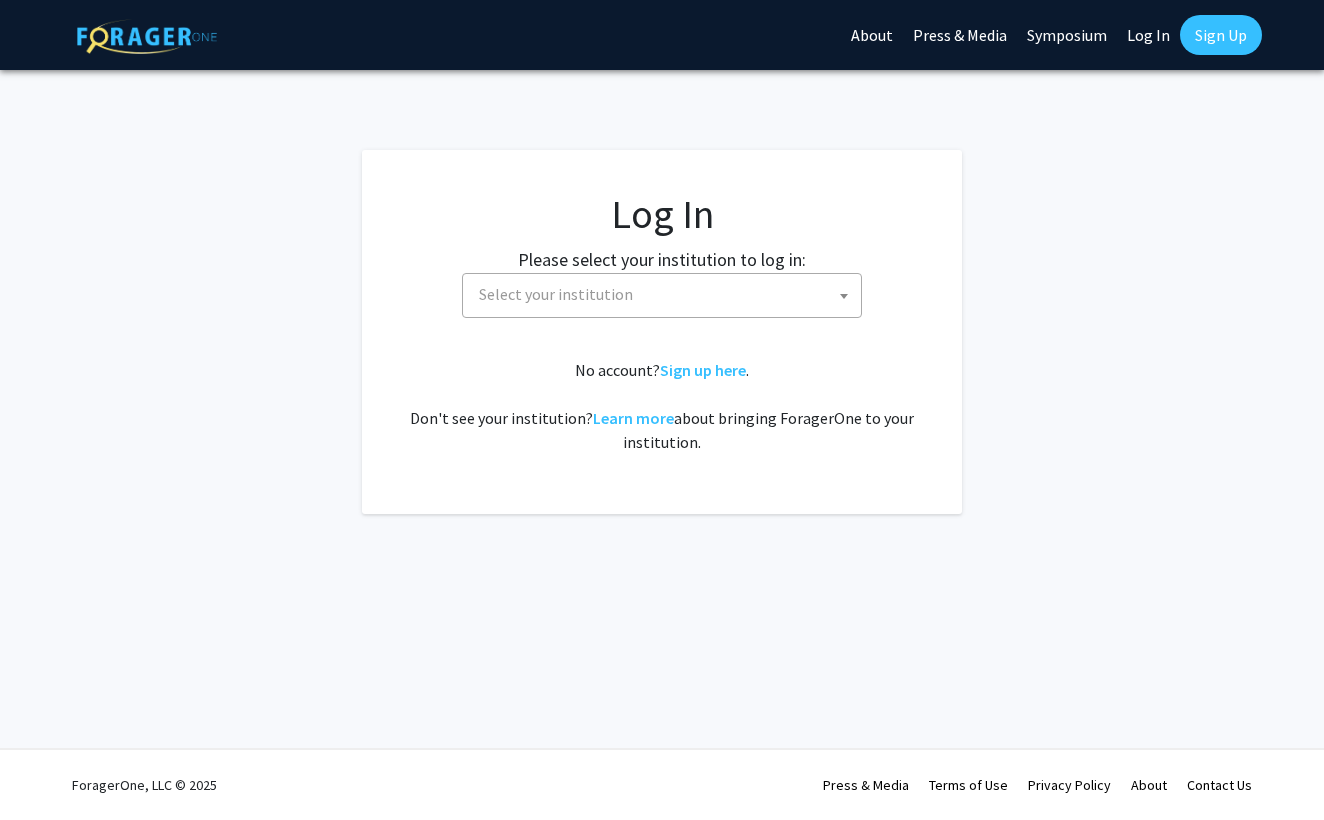 click on "Select your institution" at bounding box center (556, 294) 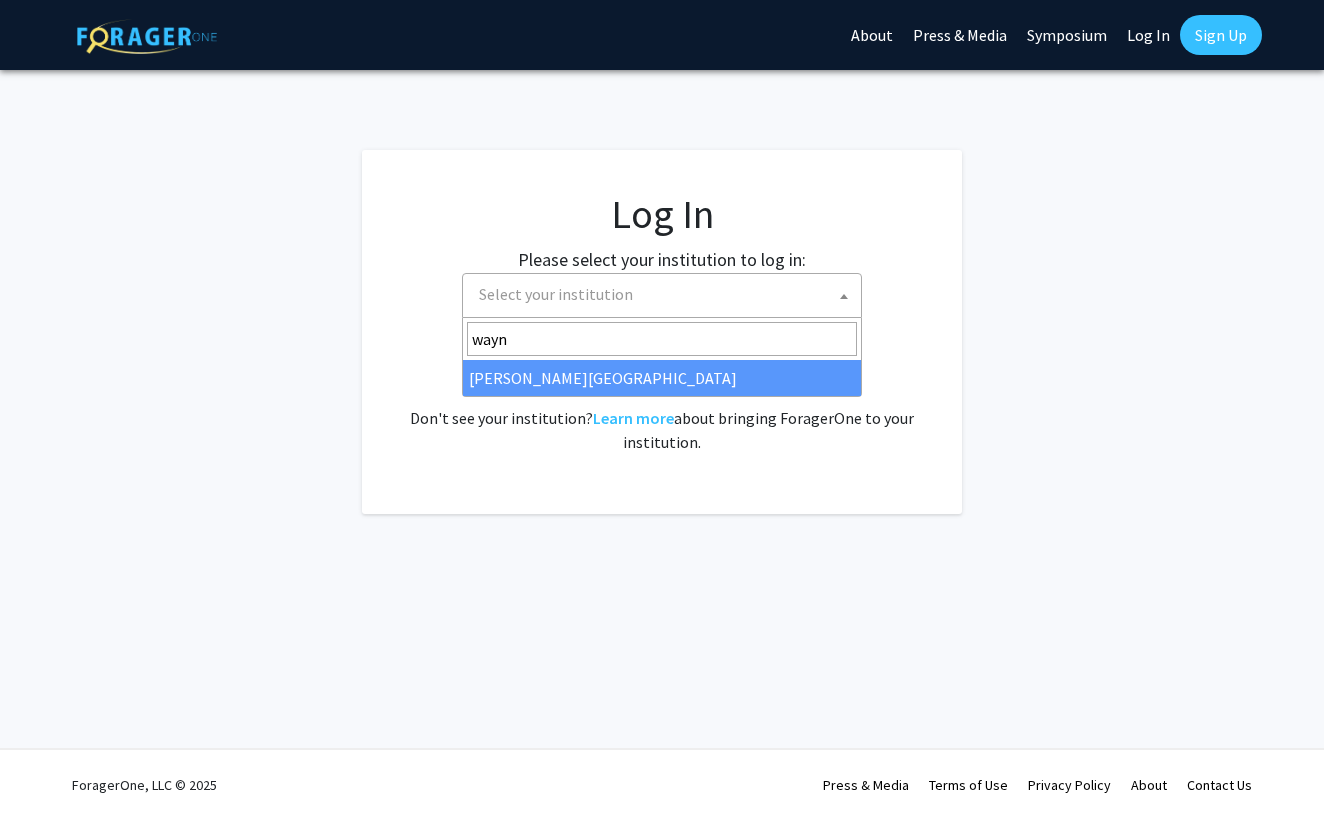 type on "wayne" 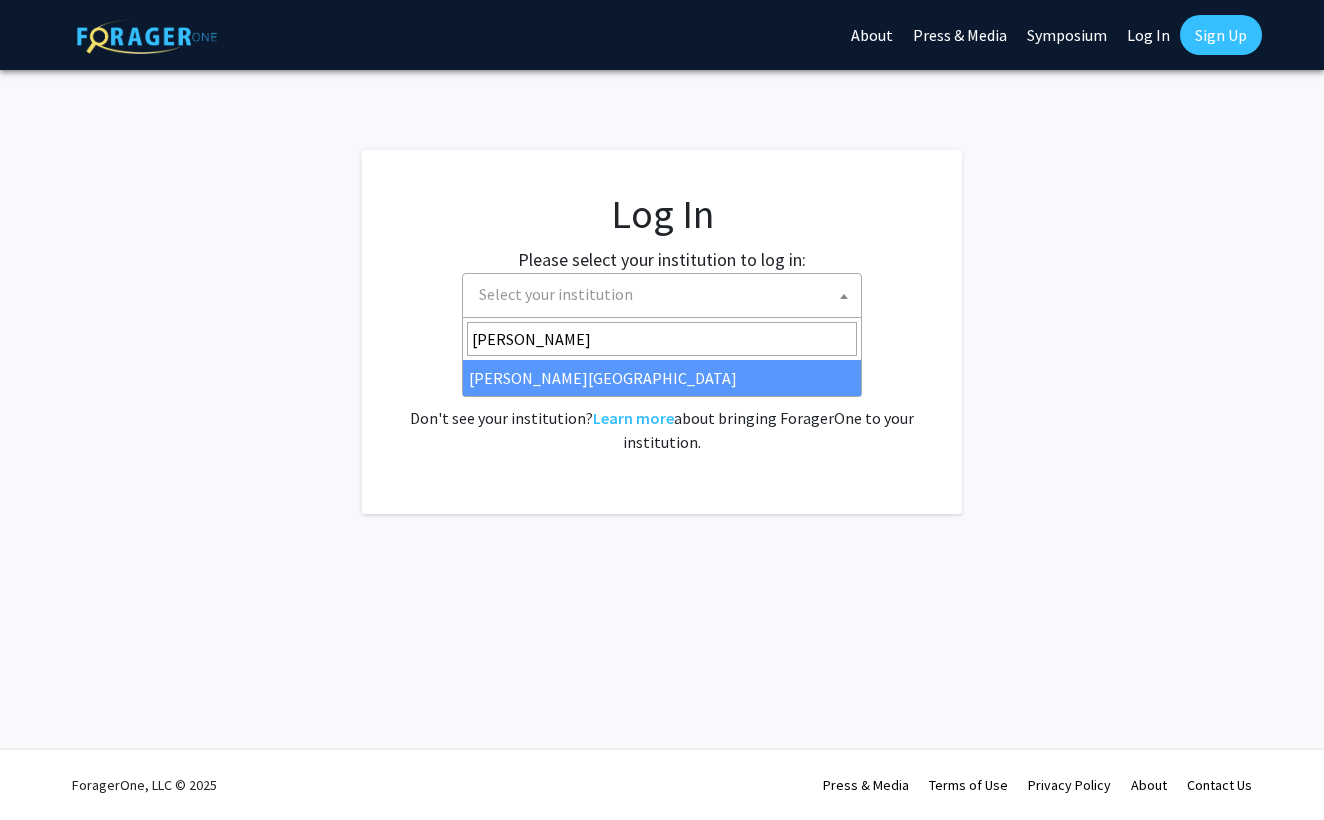 select on "21" 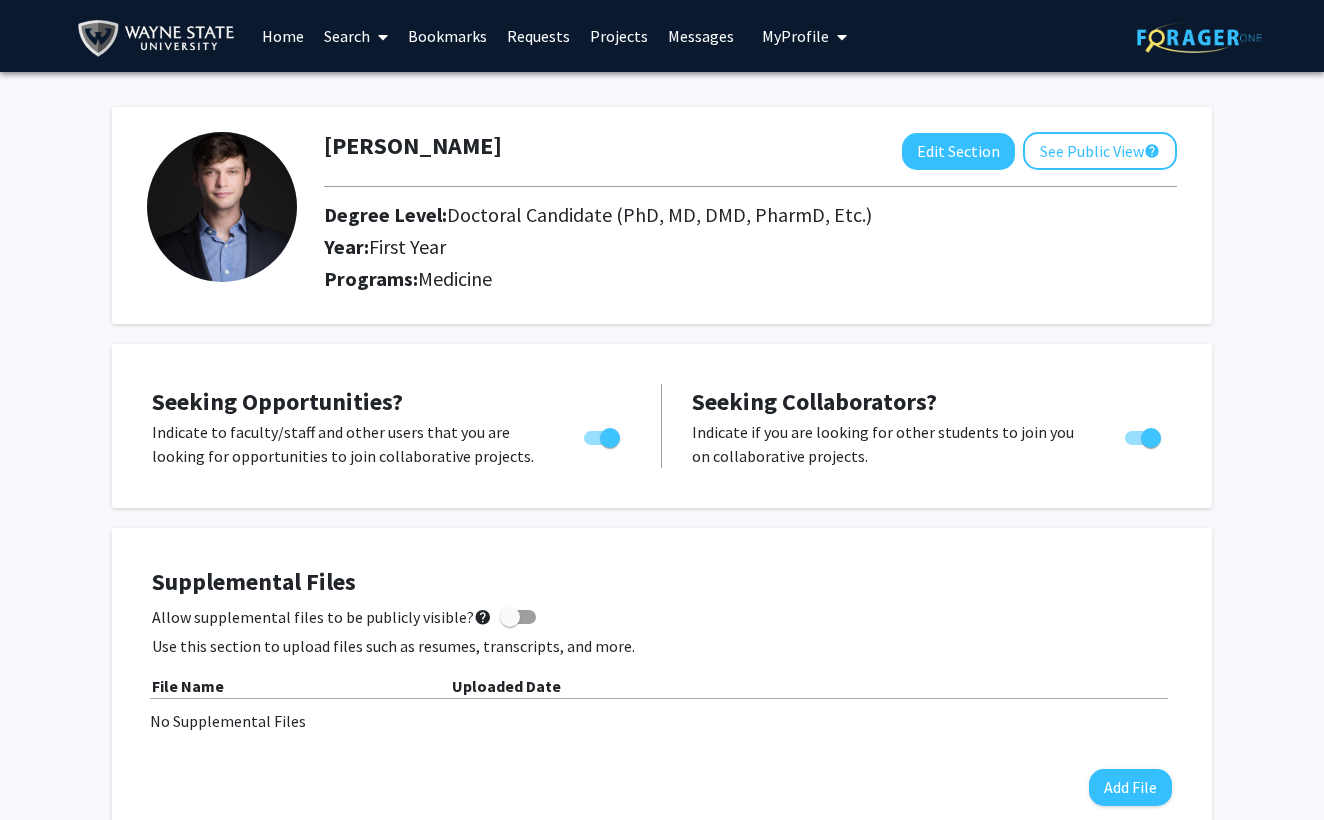scroll, scrollTop: 0, scrollLeft: 0, axis: both 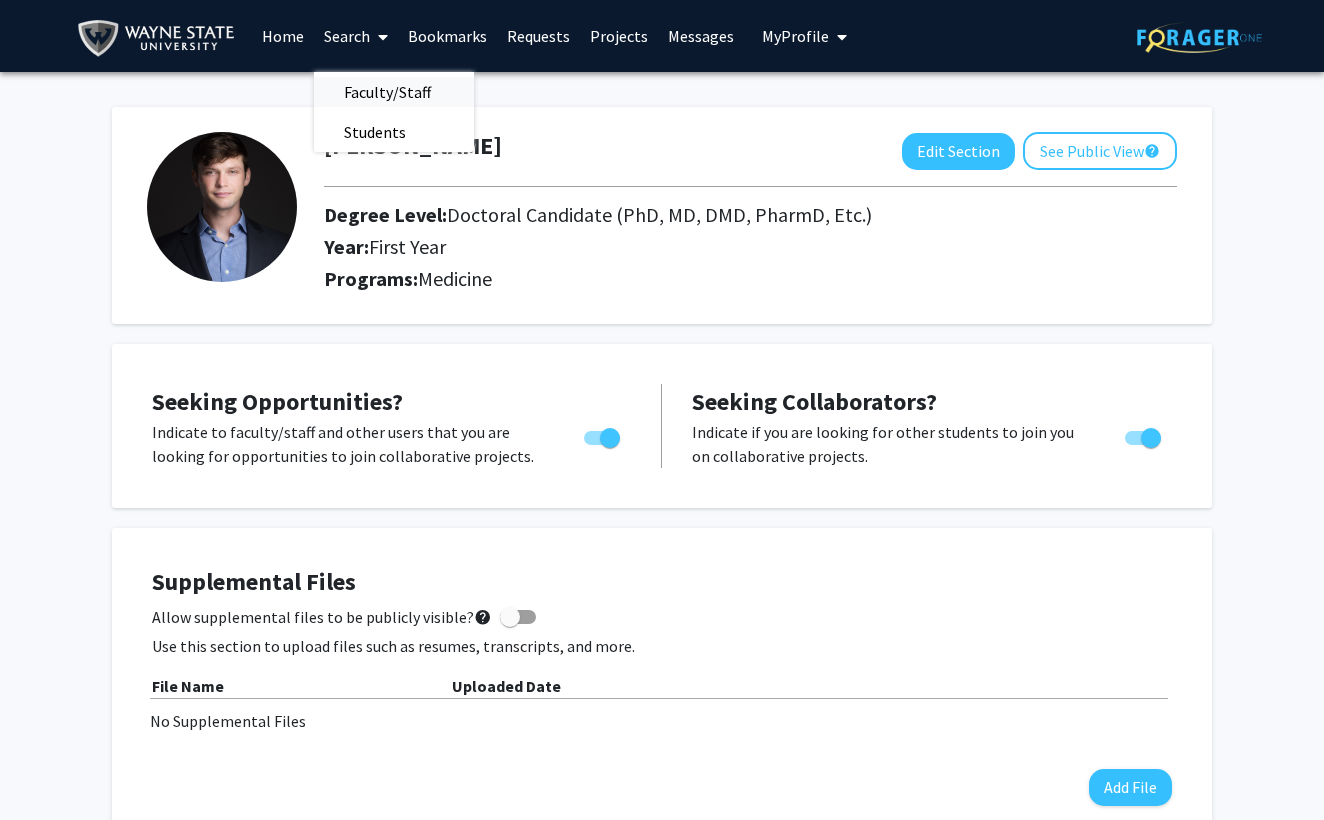 click on "Faculty/Staff" at bounding box center (387, 92) 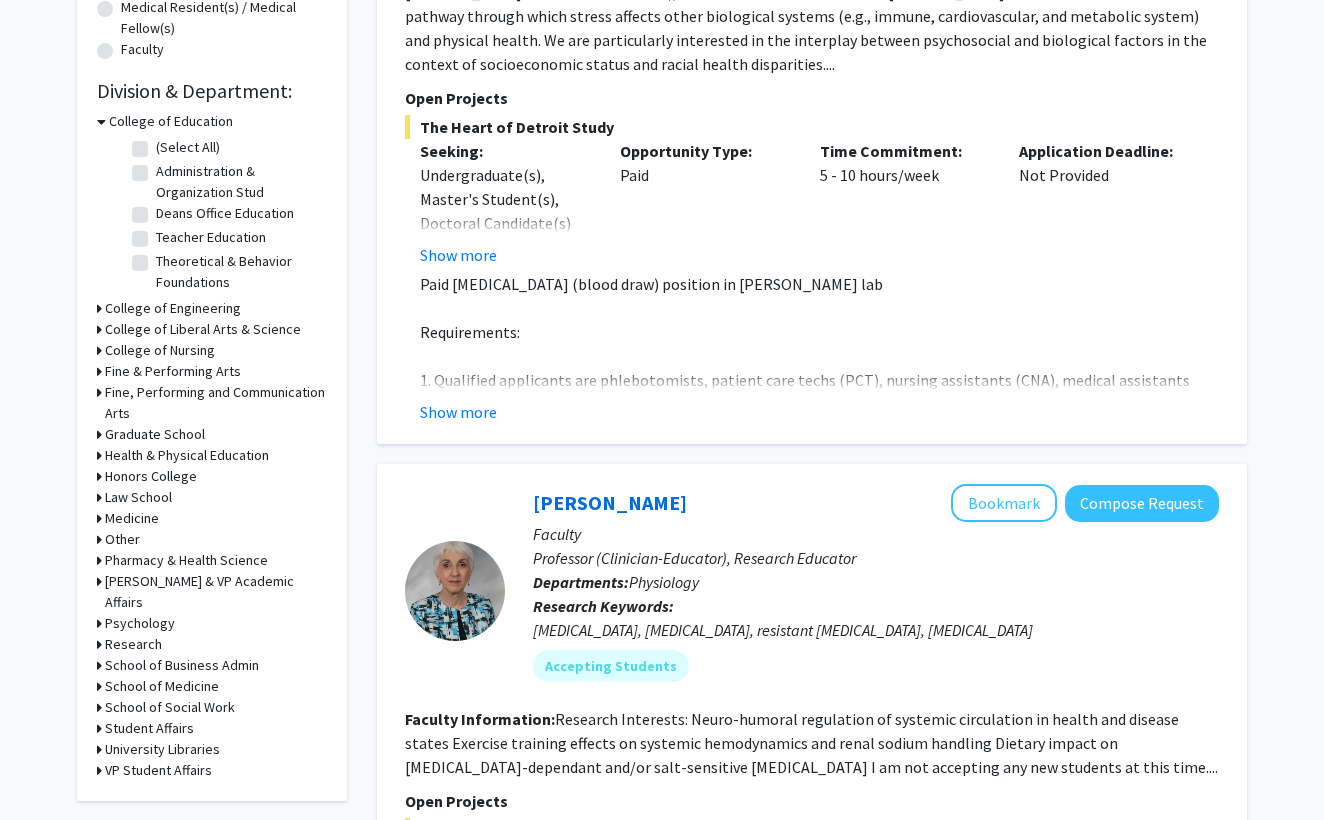 scroll, scrollTop: 536, scrollLeft: 0, axis: vertical 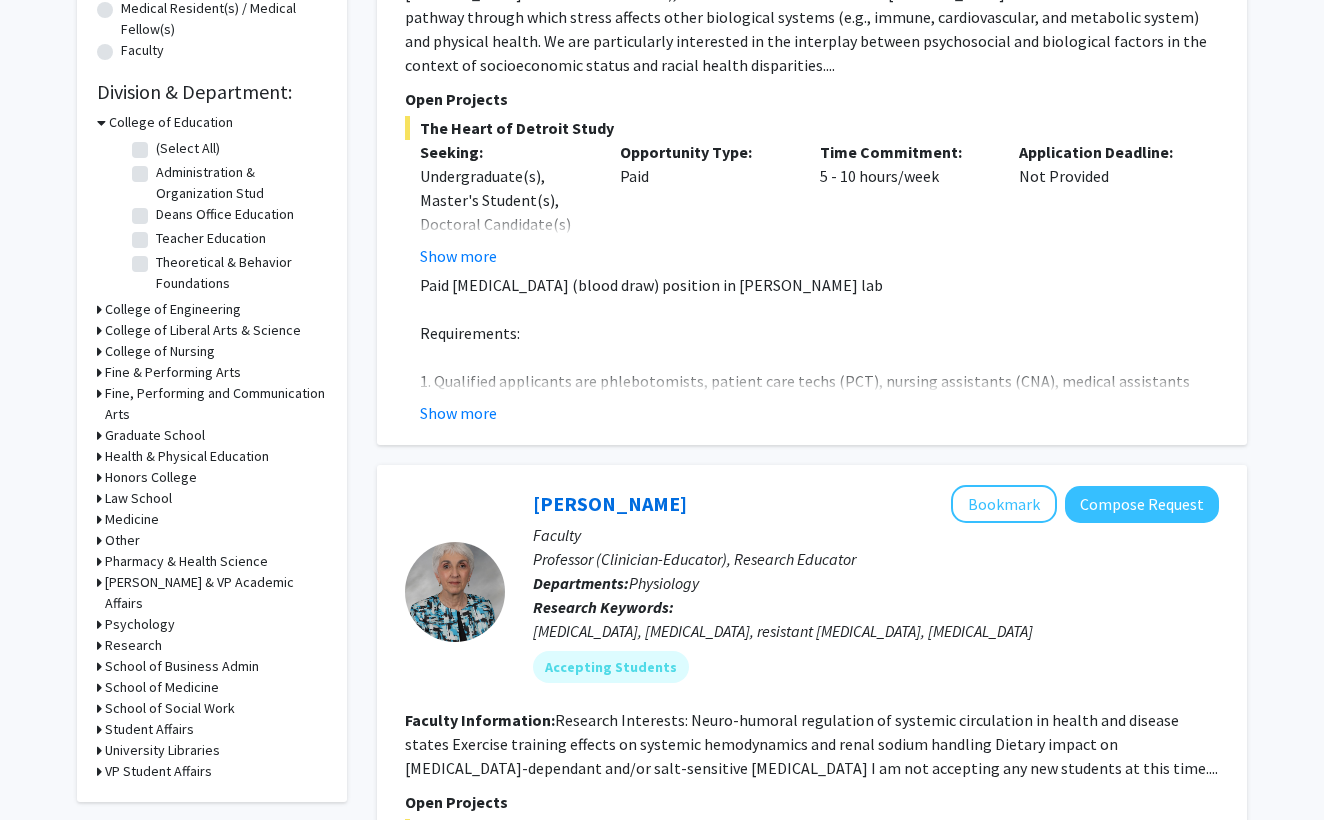click 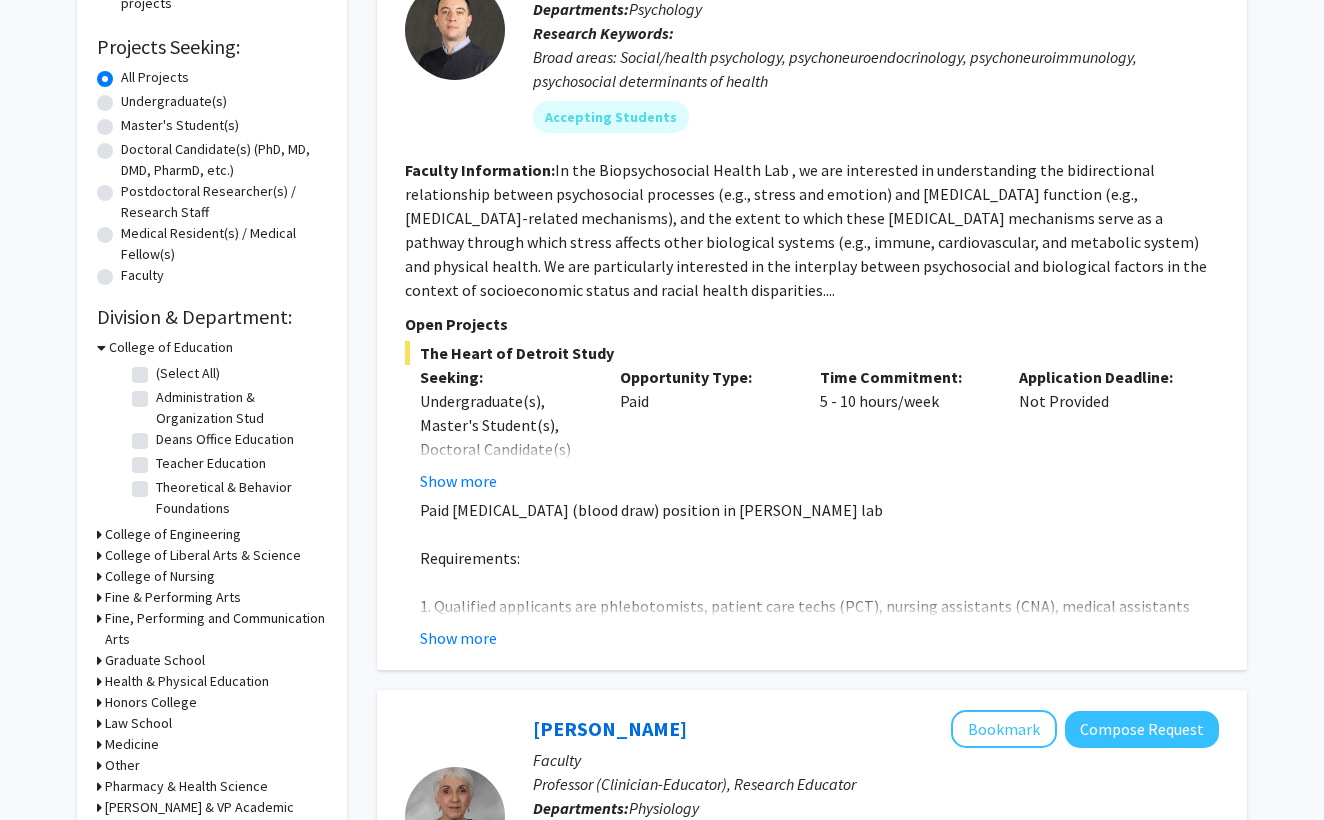 scroll, scrollTop: 244, scrollLeft: 0, axis: vertical 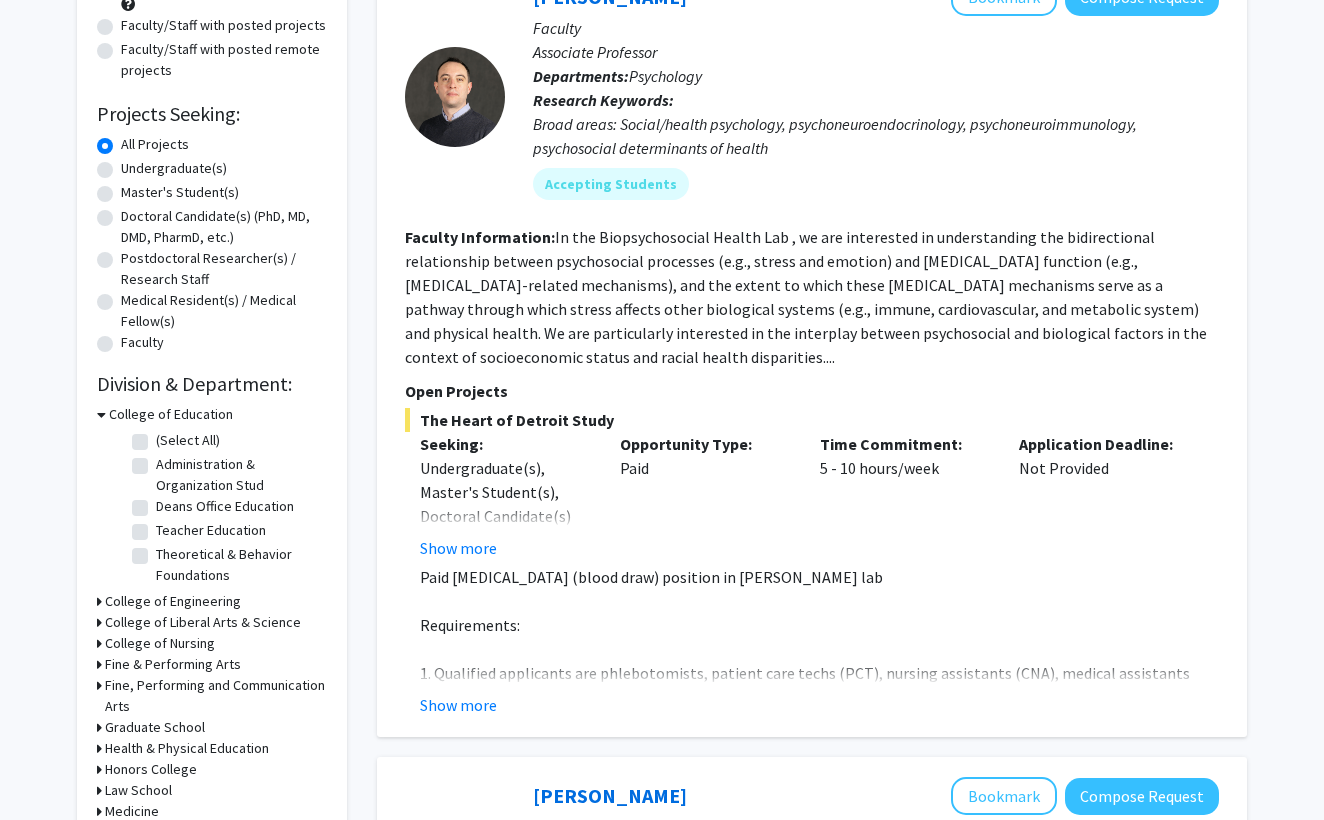 click 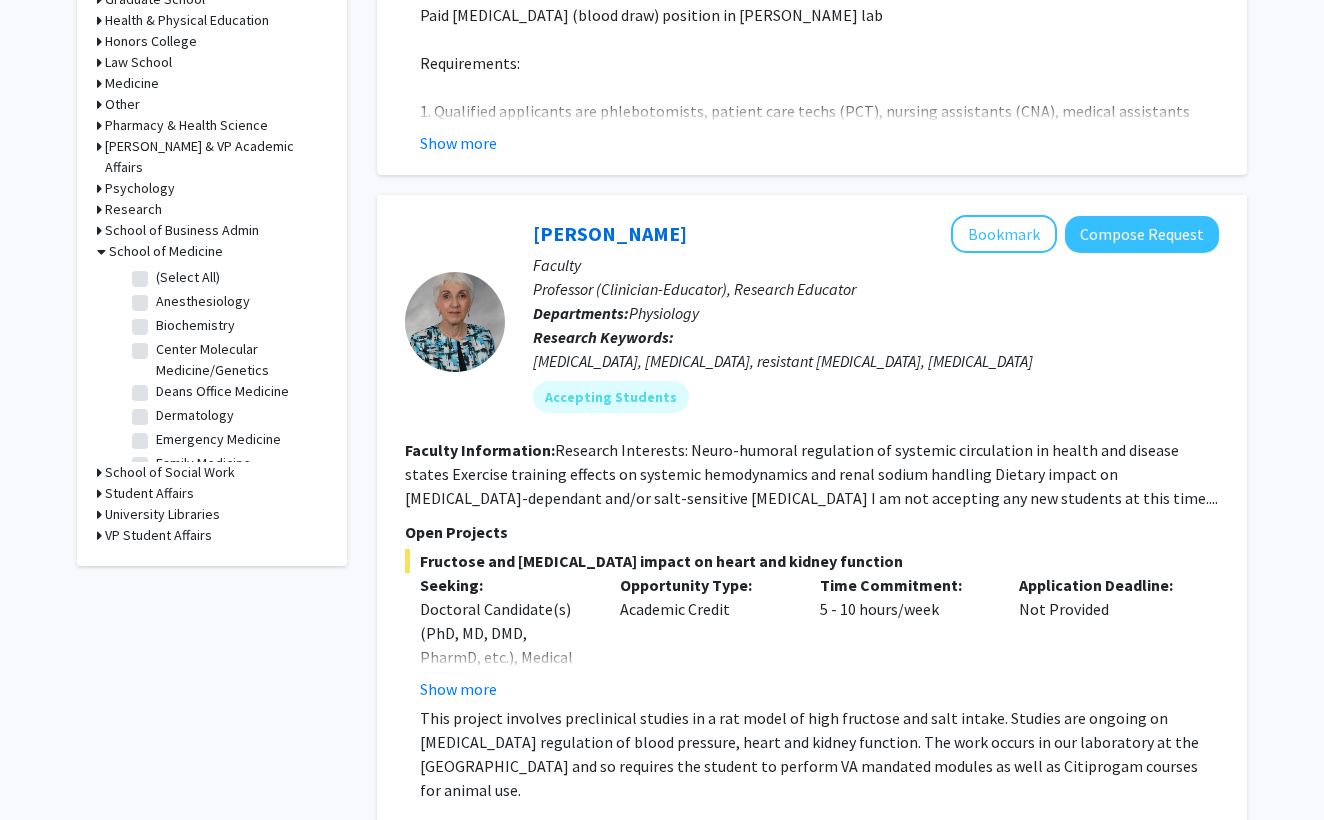 scroll, scrollTop: 830, scrollLeft: 0, axis: vertical 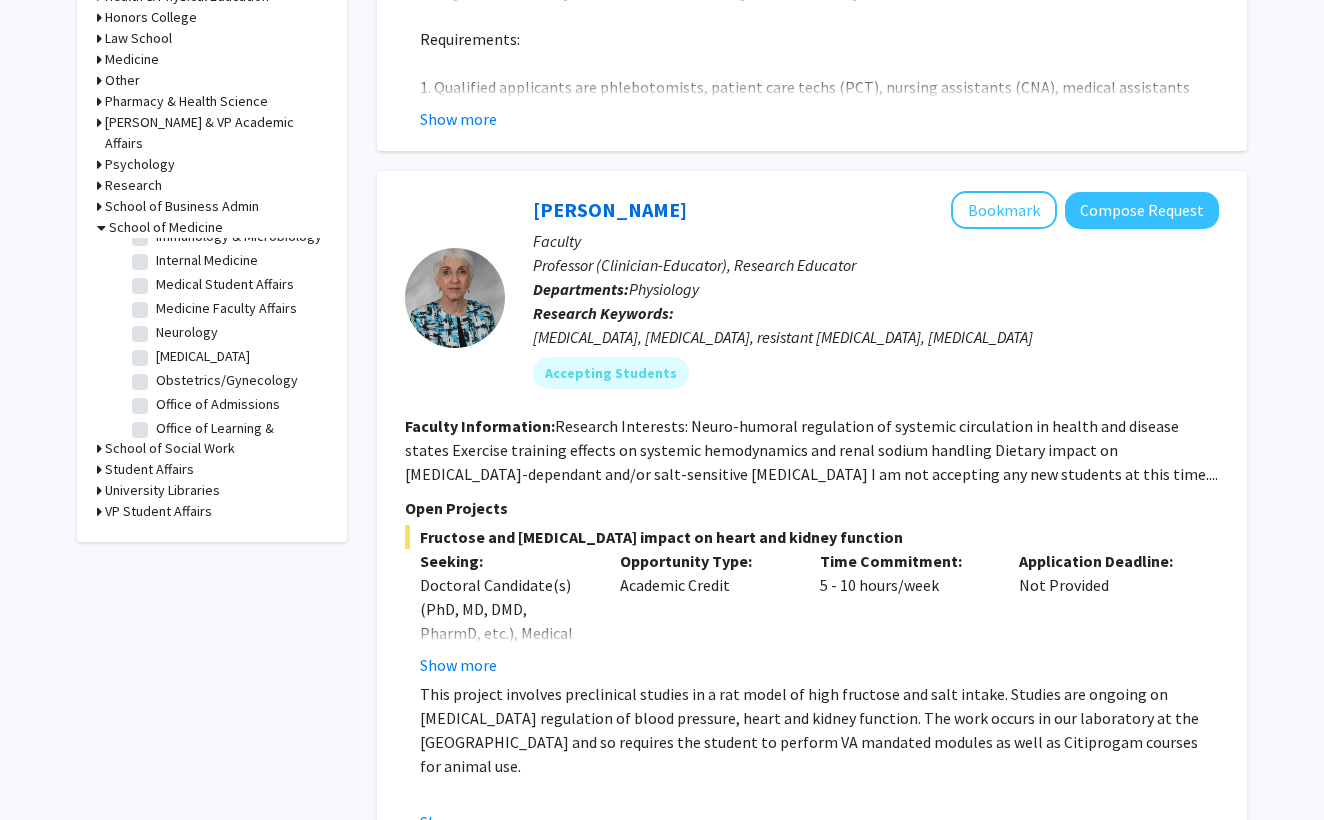 click on "Medical Student Affairs" 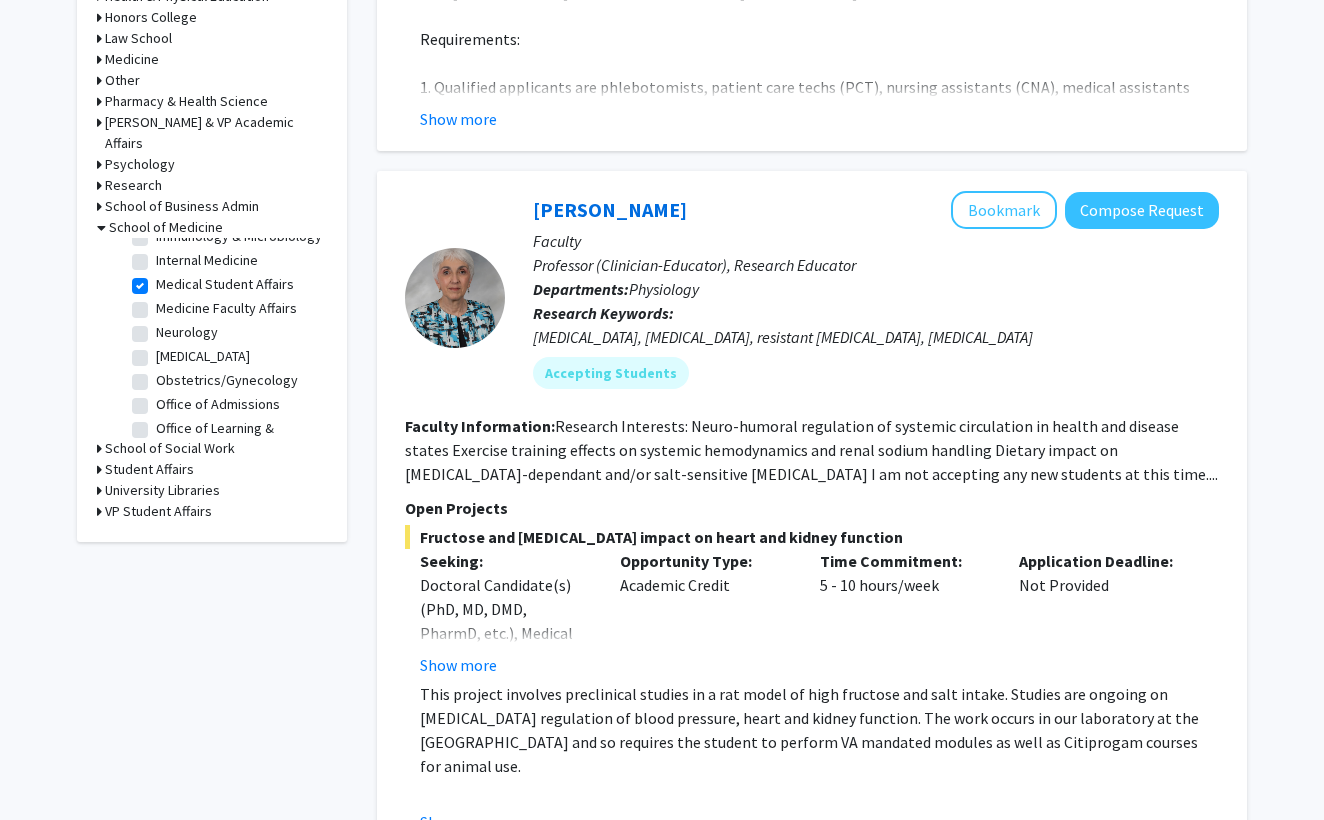 checkbox on "true" 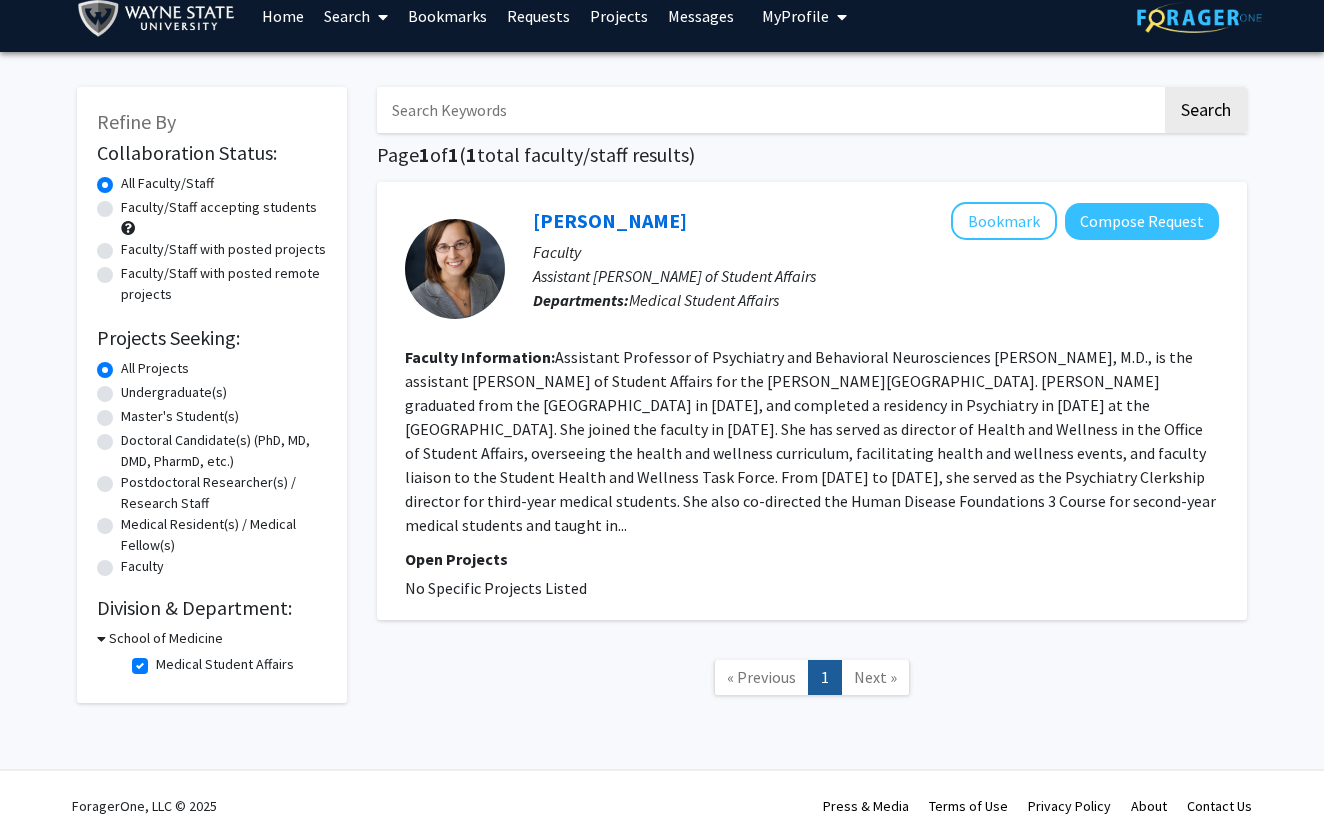 scroll, scrollTop: 19, scrollLeft: 0, axis: vertical 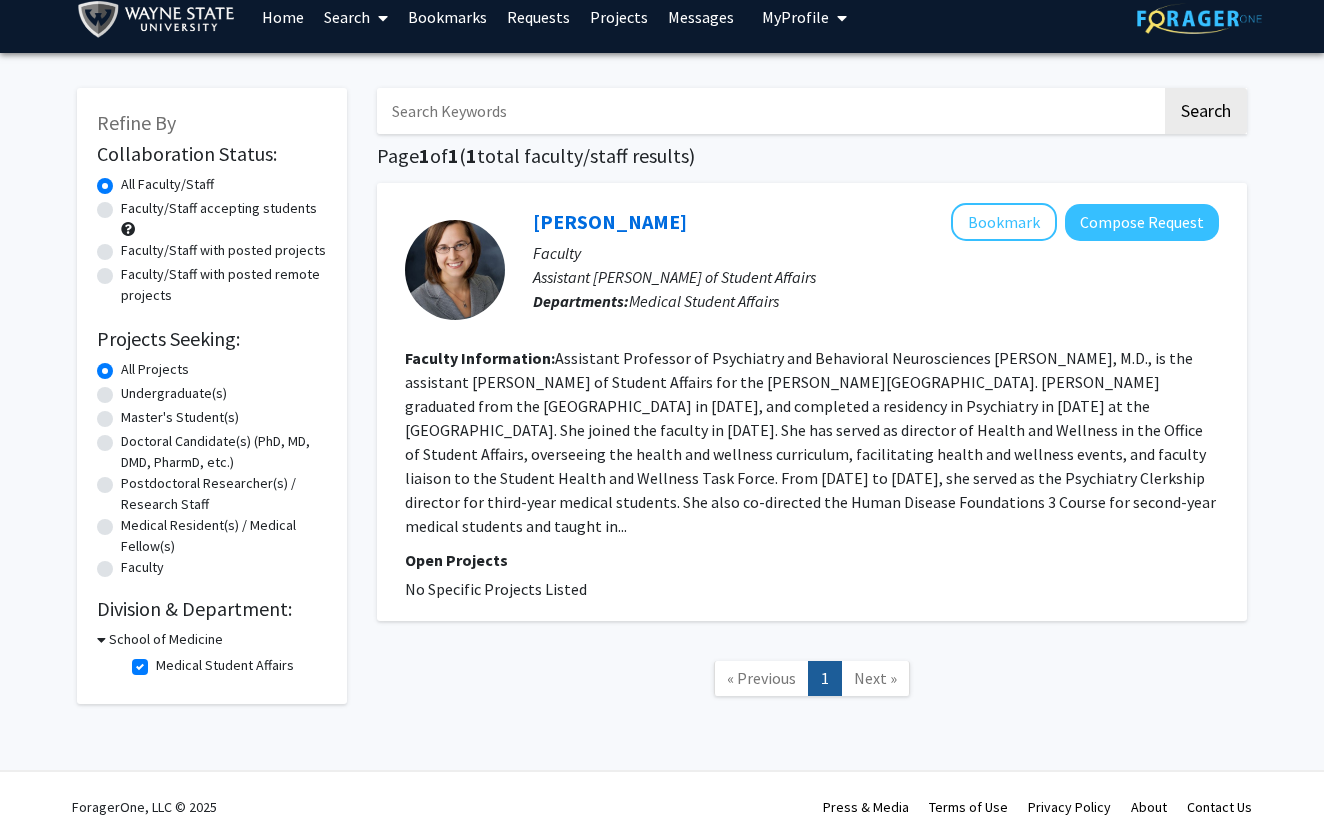 click 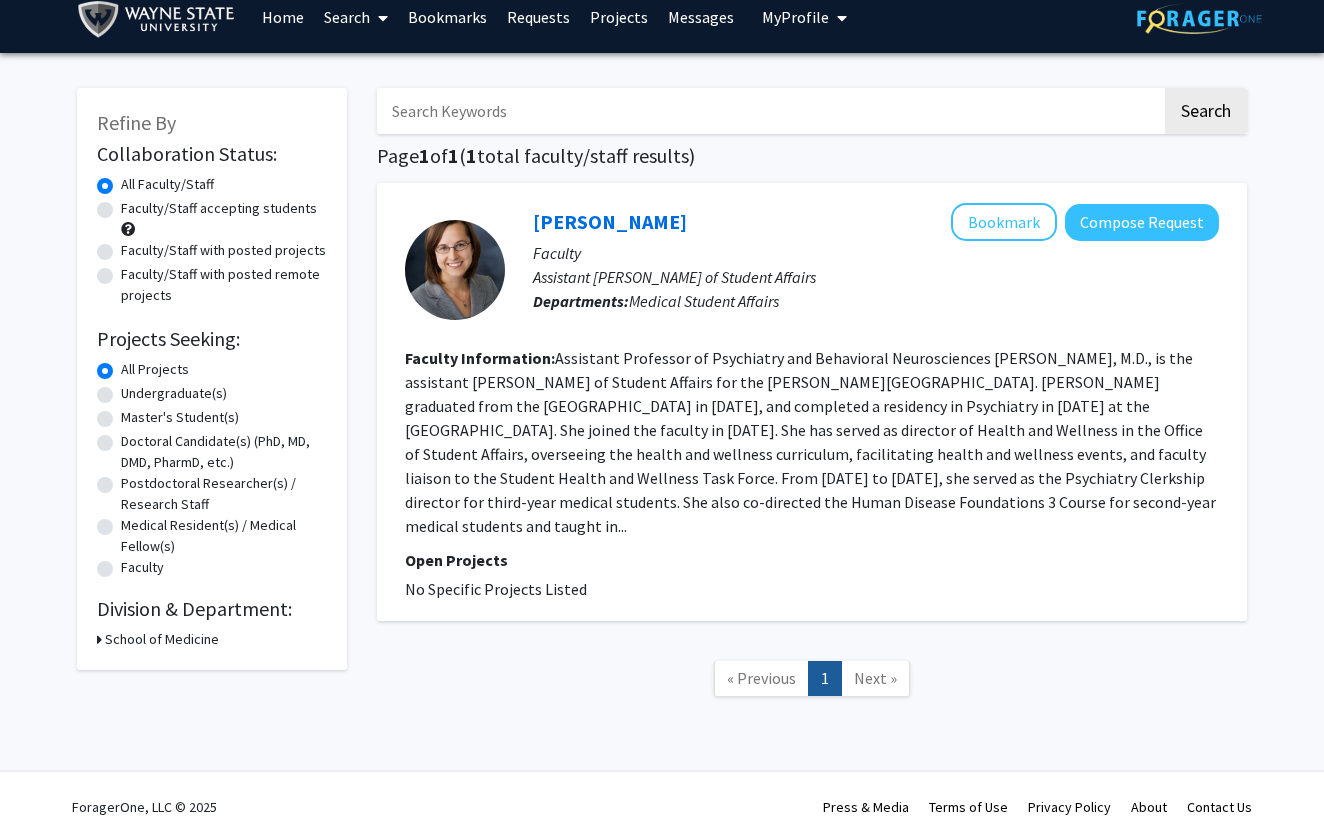 click 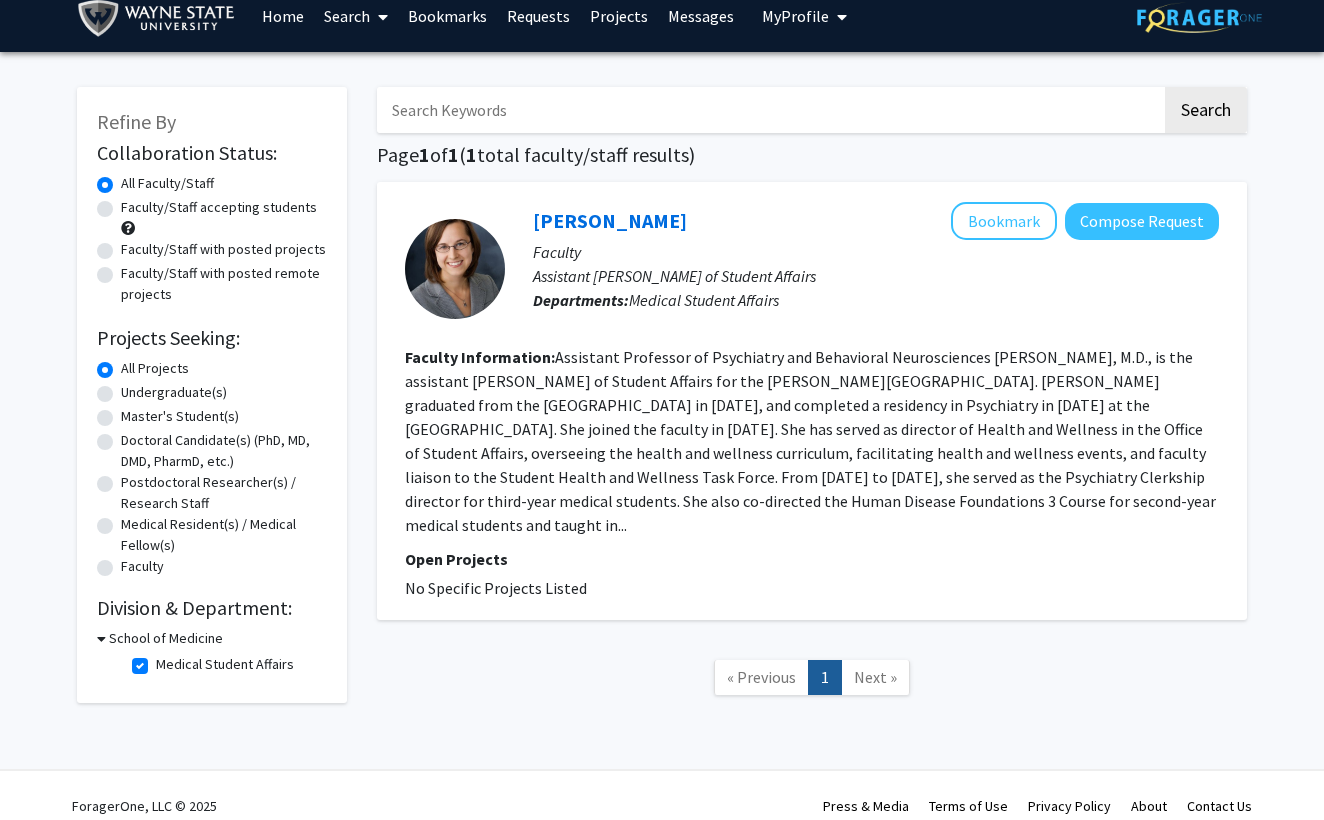 scroll, scrollTop: 19, scrollLeft: 0, axis: vertical 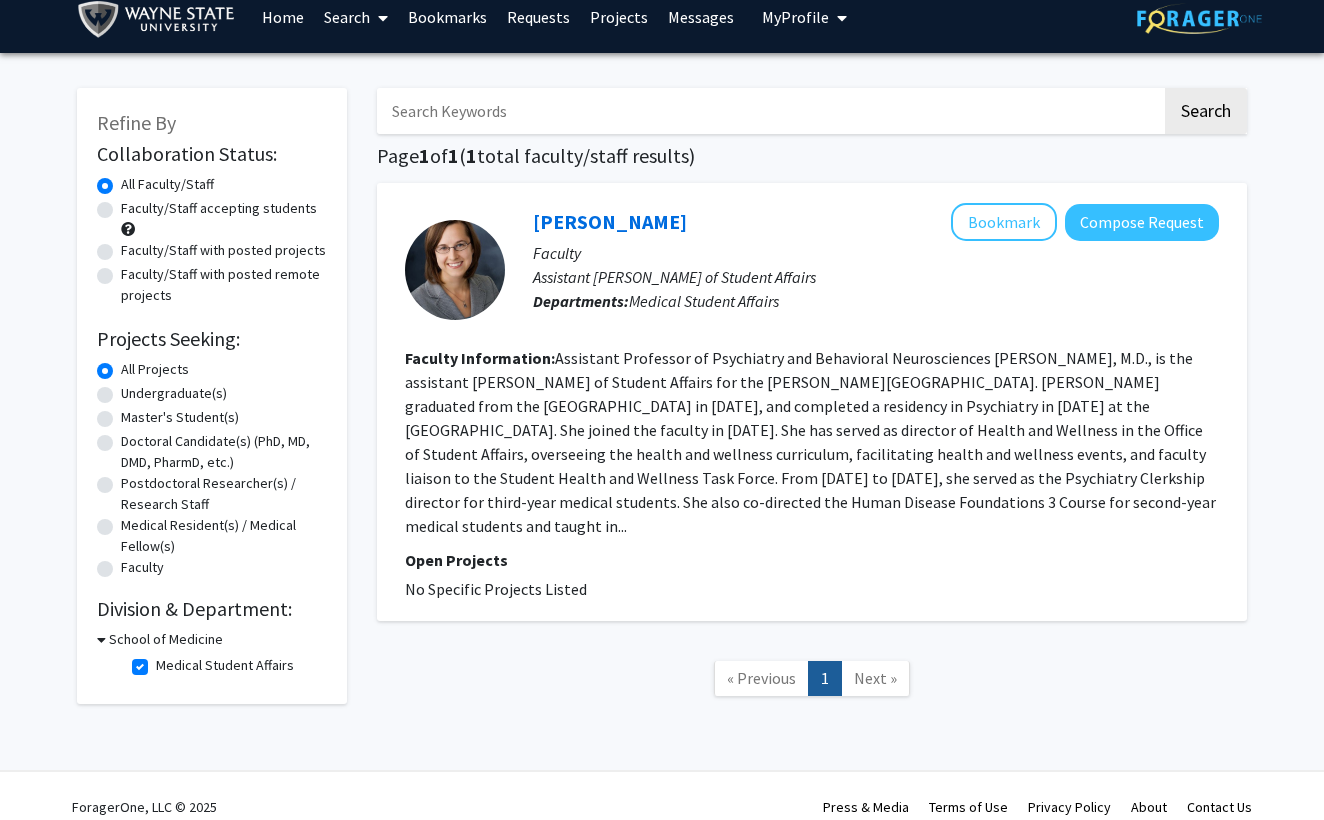 click on "Medical Student Affairs" 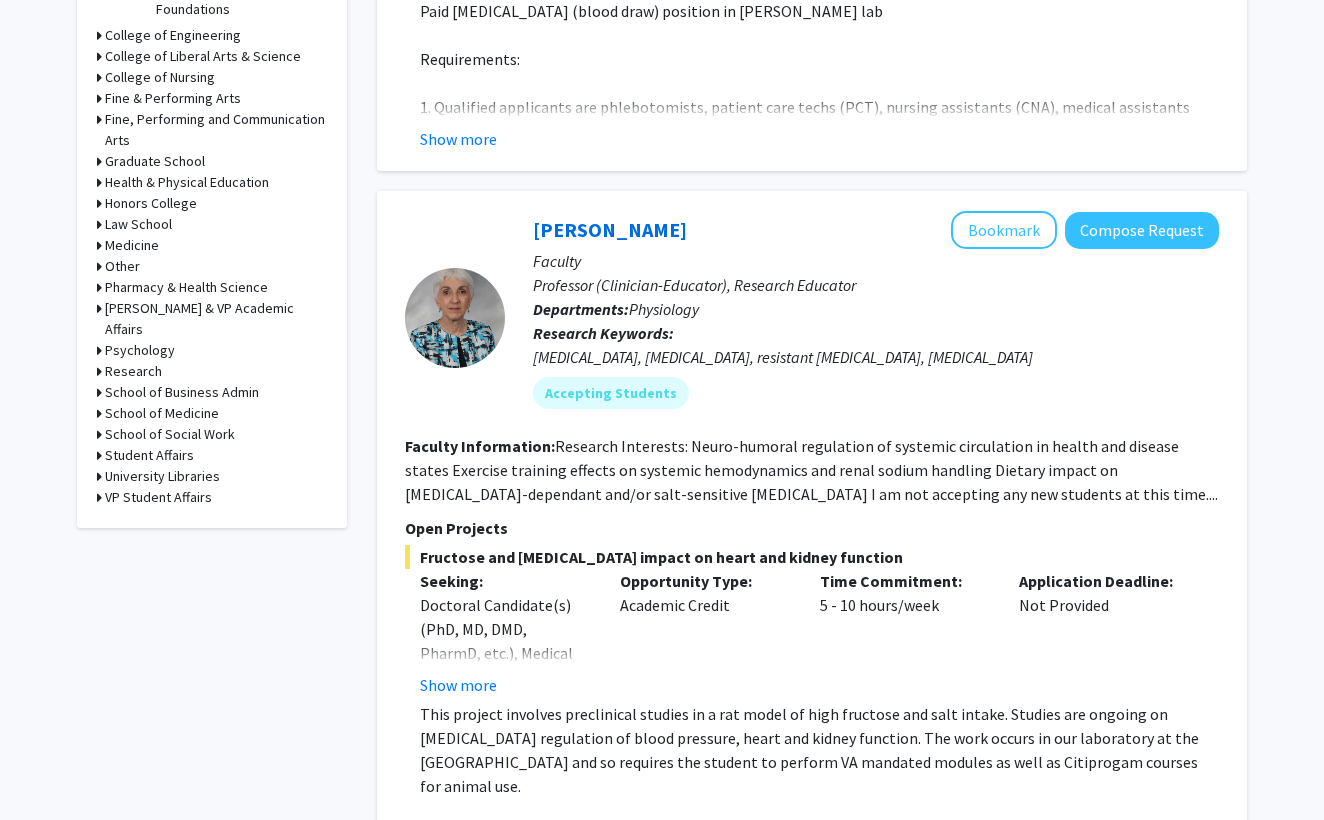 scroll, scrollTop: 919, scrollLeft: 0, axis: vertical 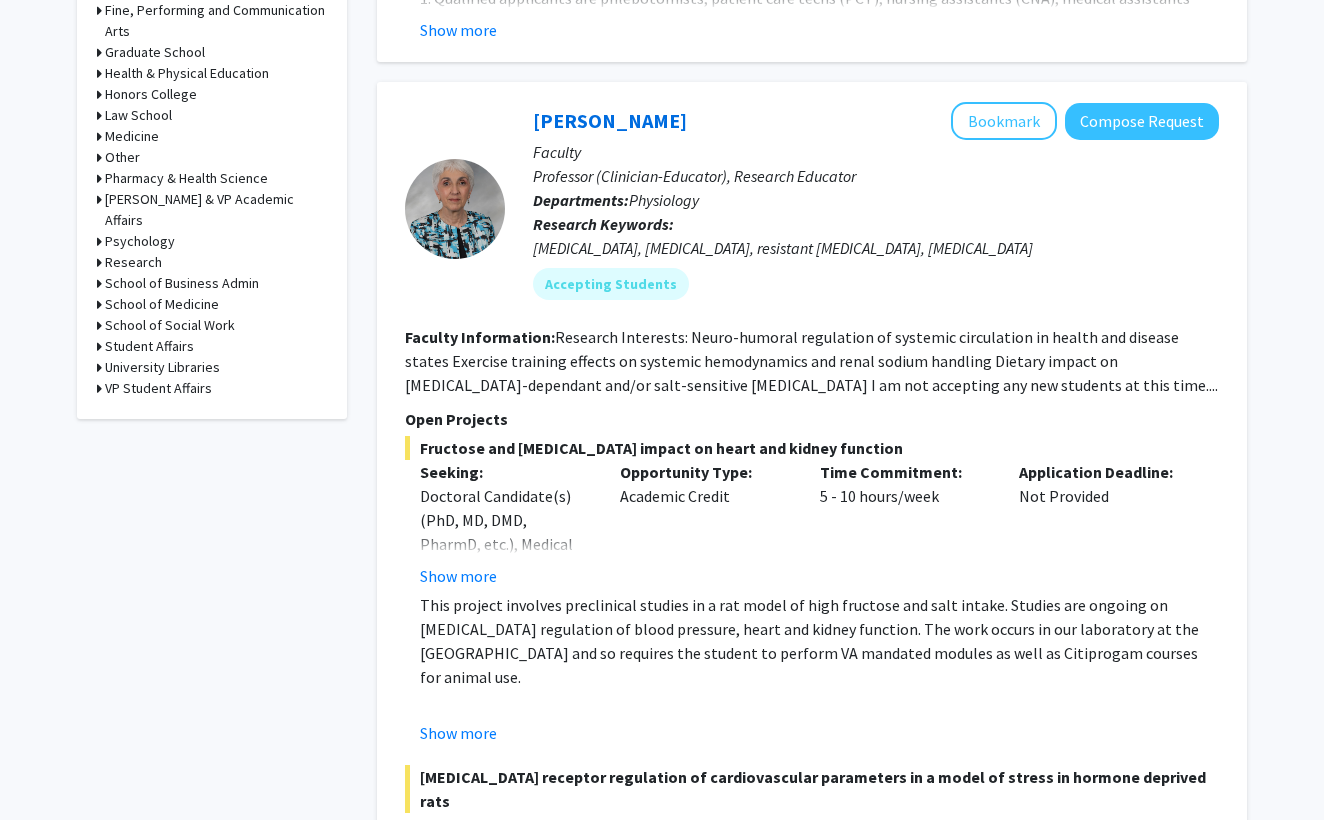 click 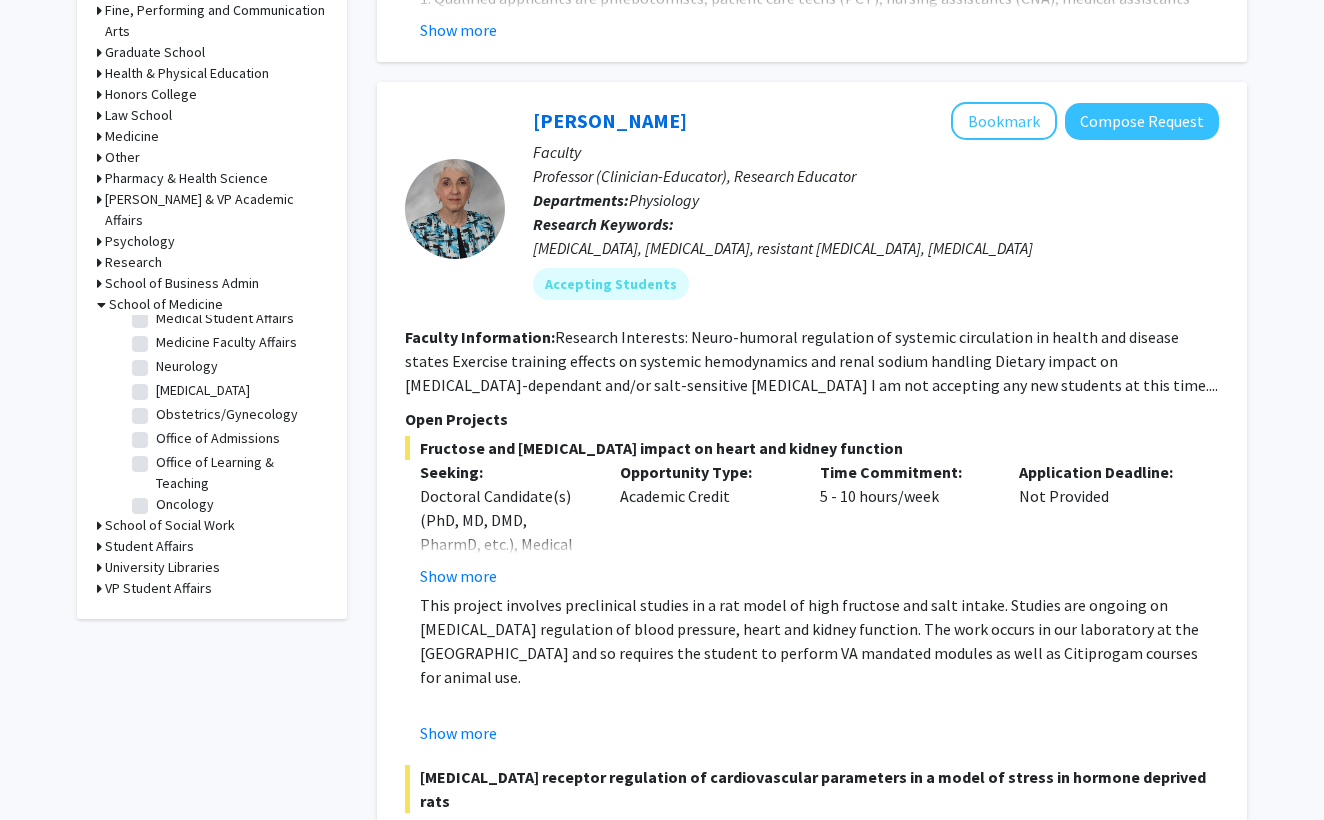 scroll, scrollTop: 275, scrollLeft: 0, axis: vertical 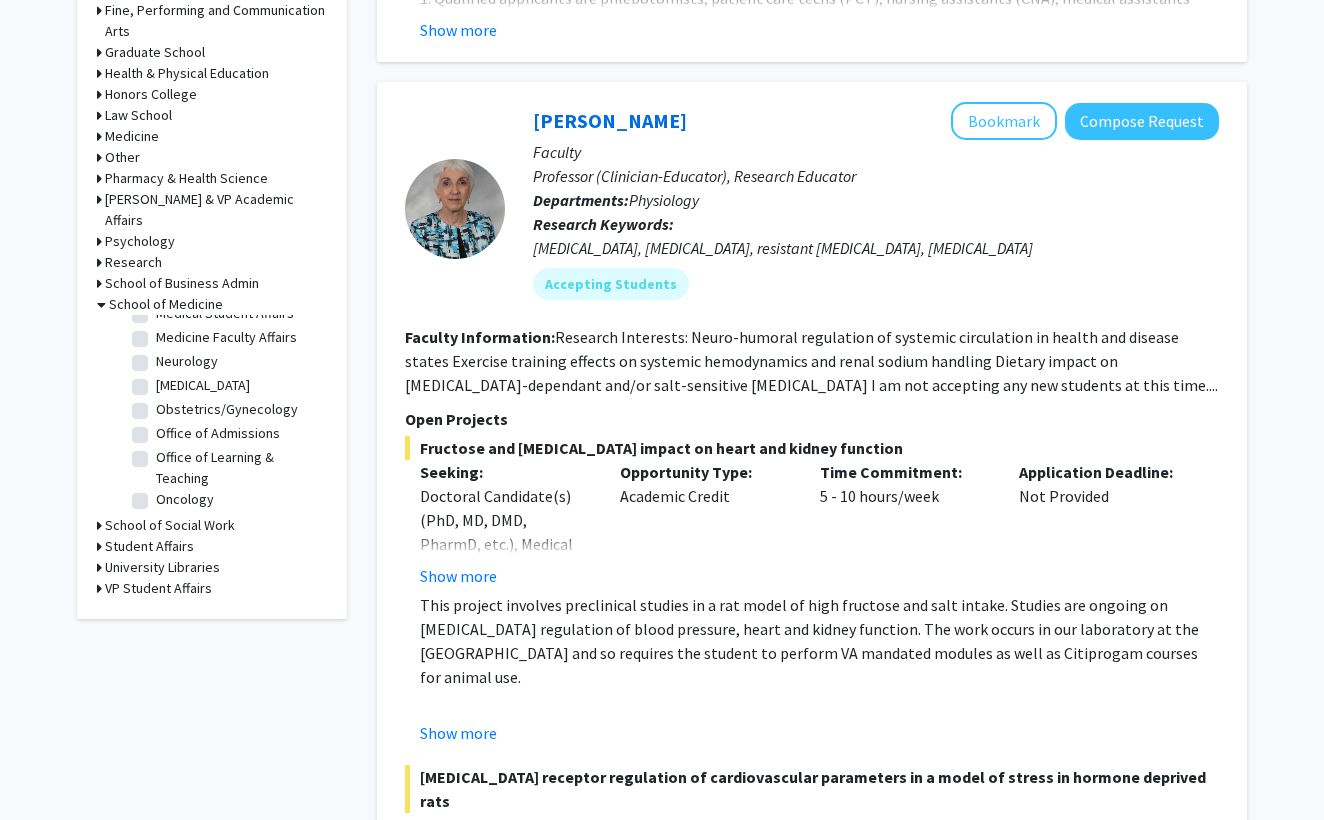 click on "[MEDICAL_DATA]" 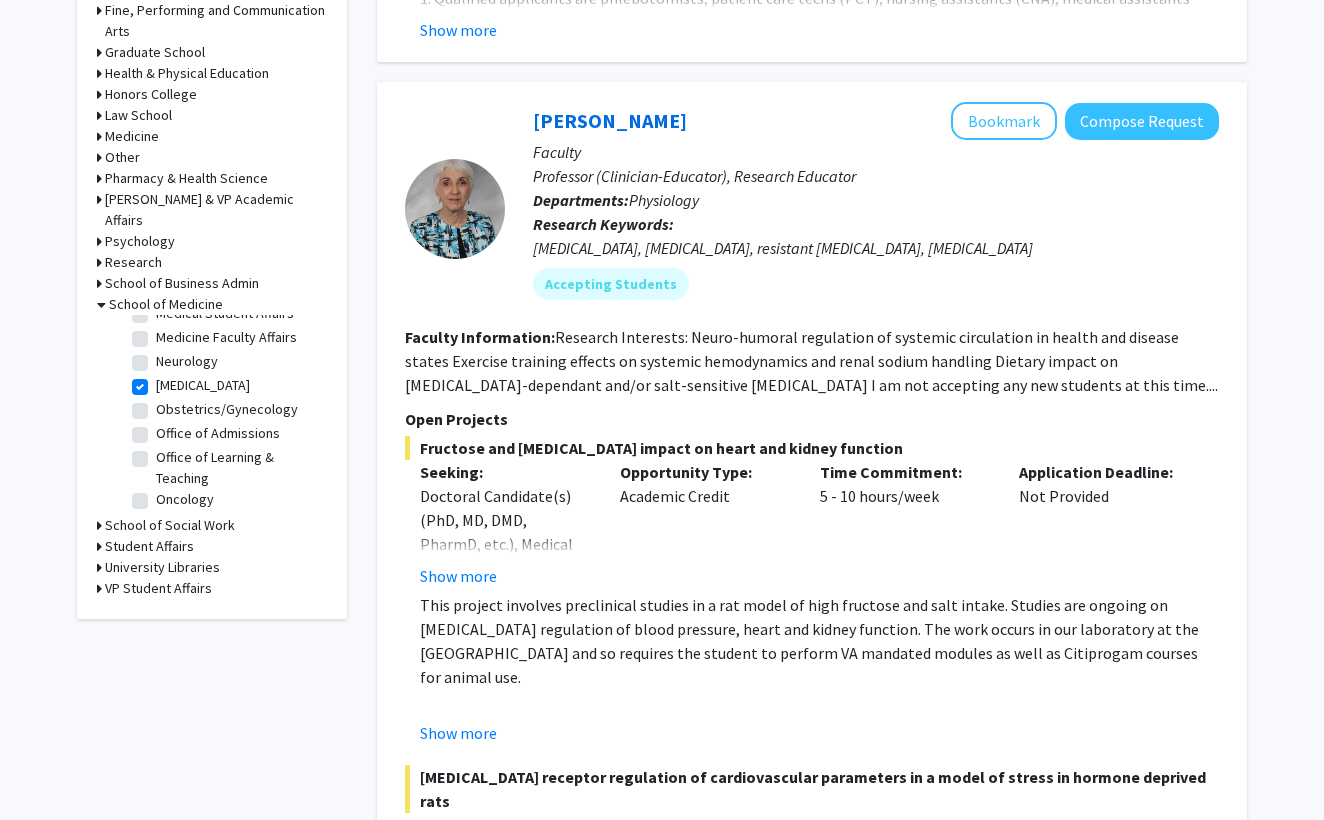 checkbox on "true" 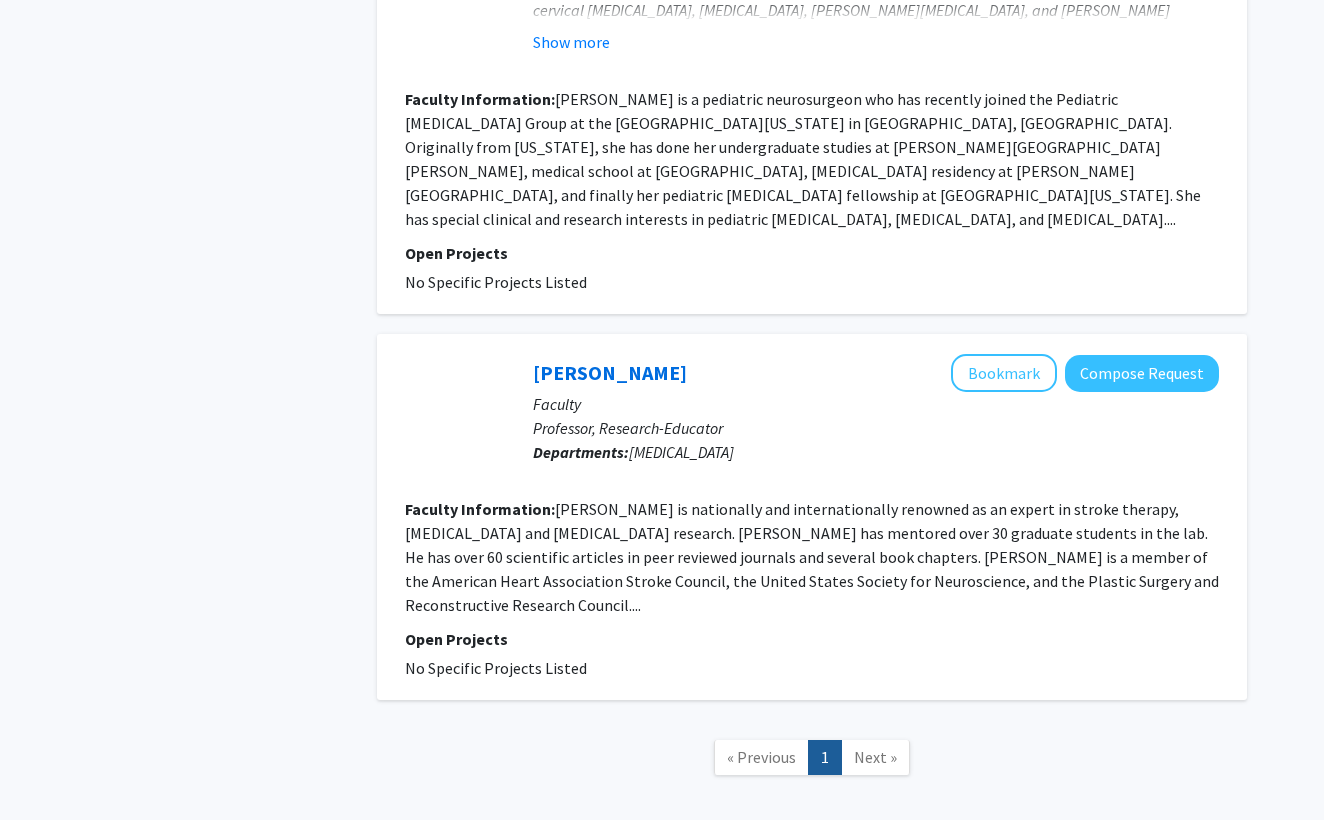 scroll, scrollTop: 1447, scrollLeft: 0, axis: vertical 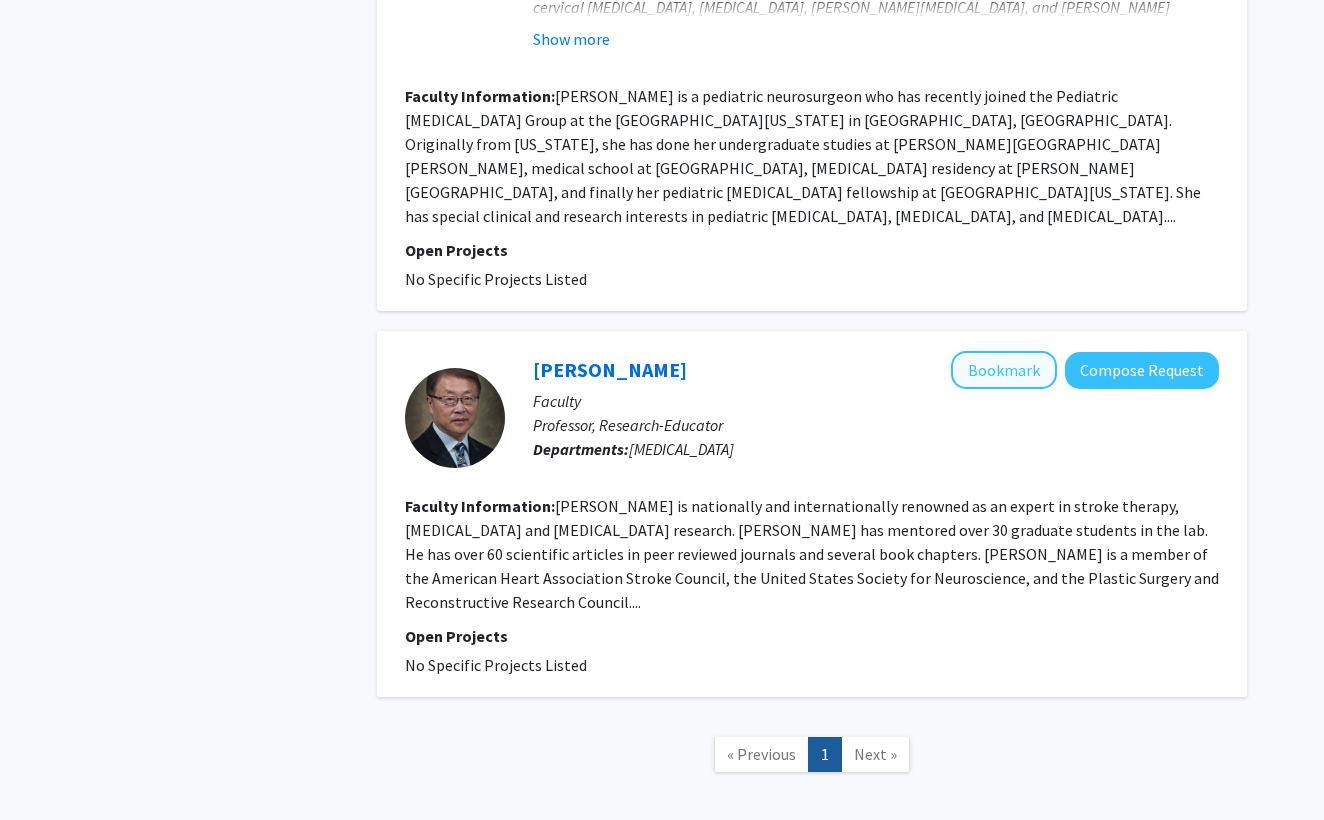 click on "Bookmark" 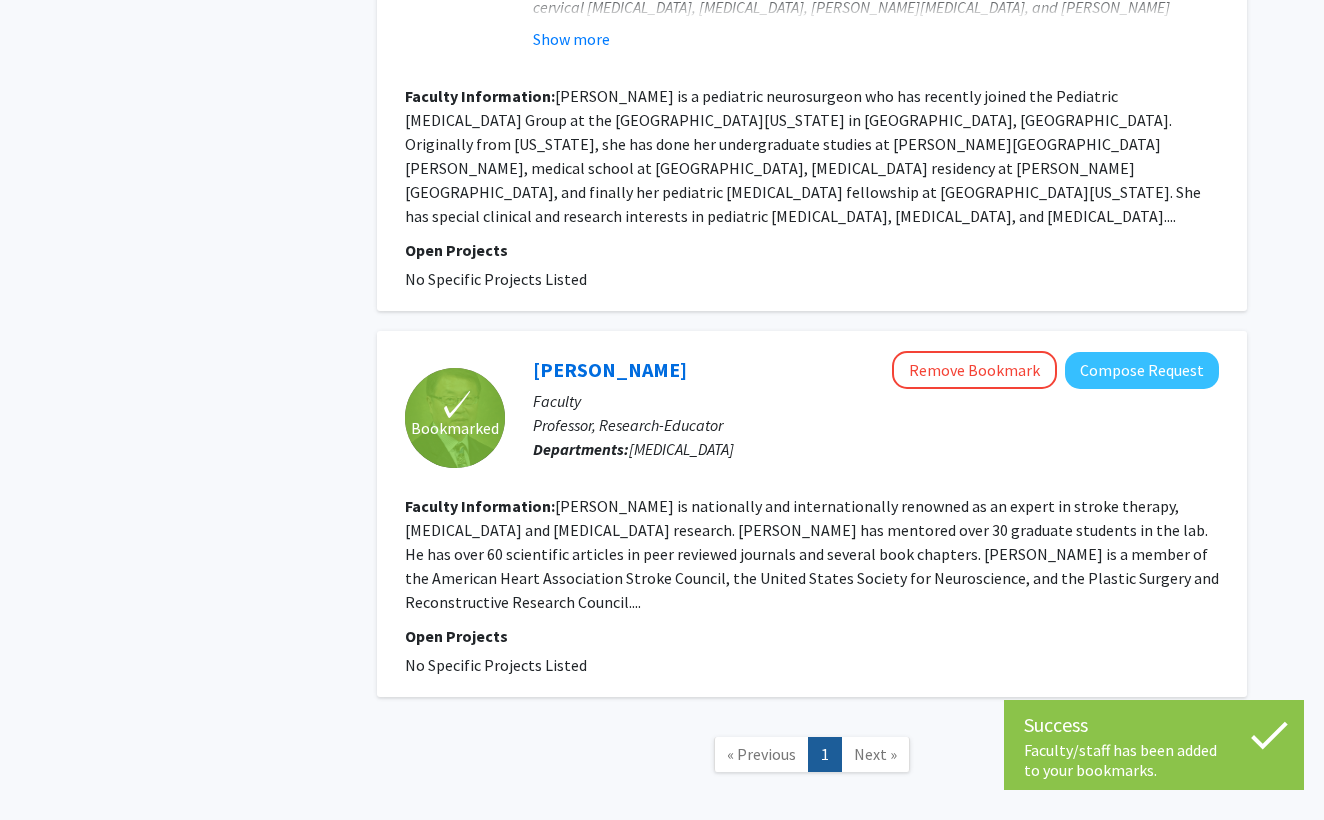 click on "Next »" 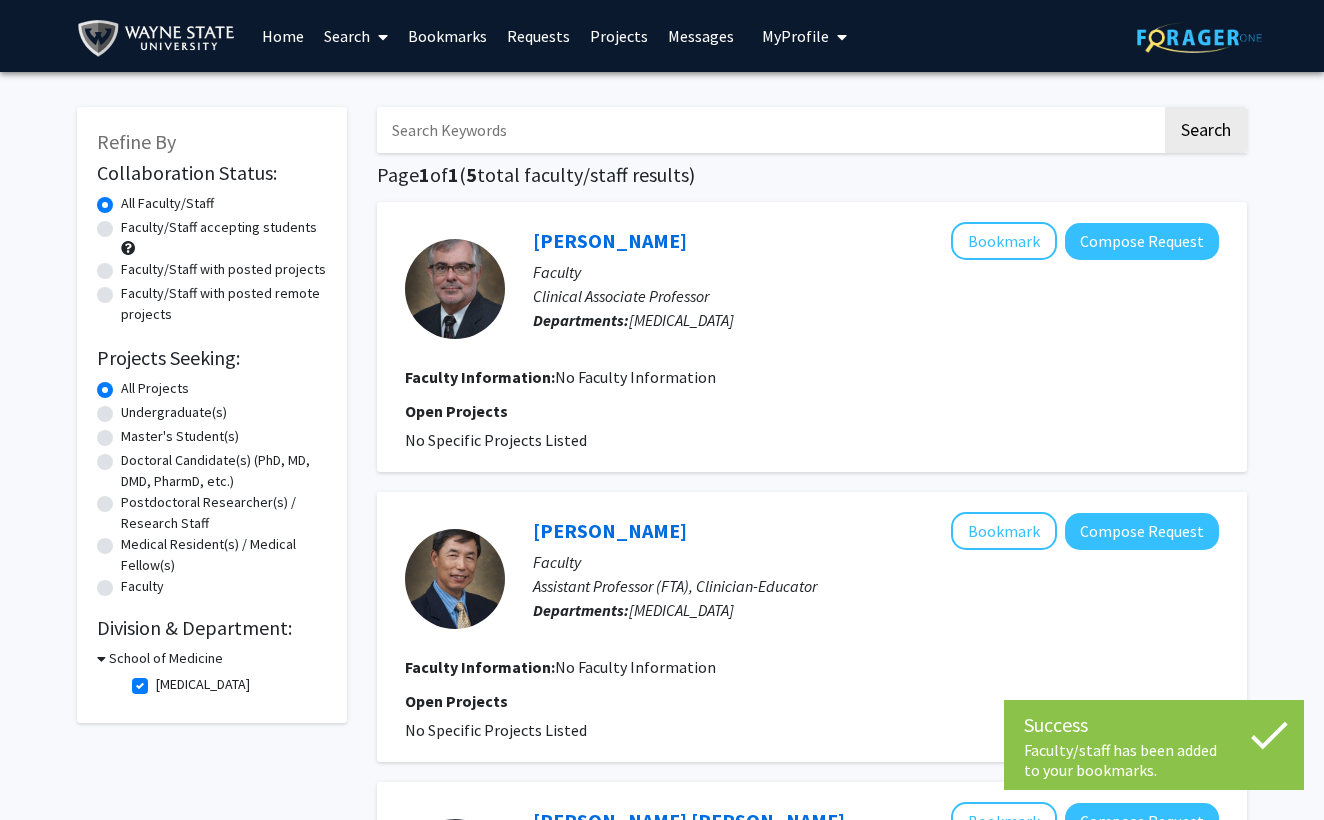 scroll, scrollTop: 0, scrollLeft: 0, axis: both 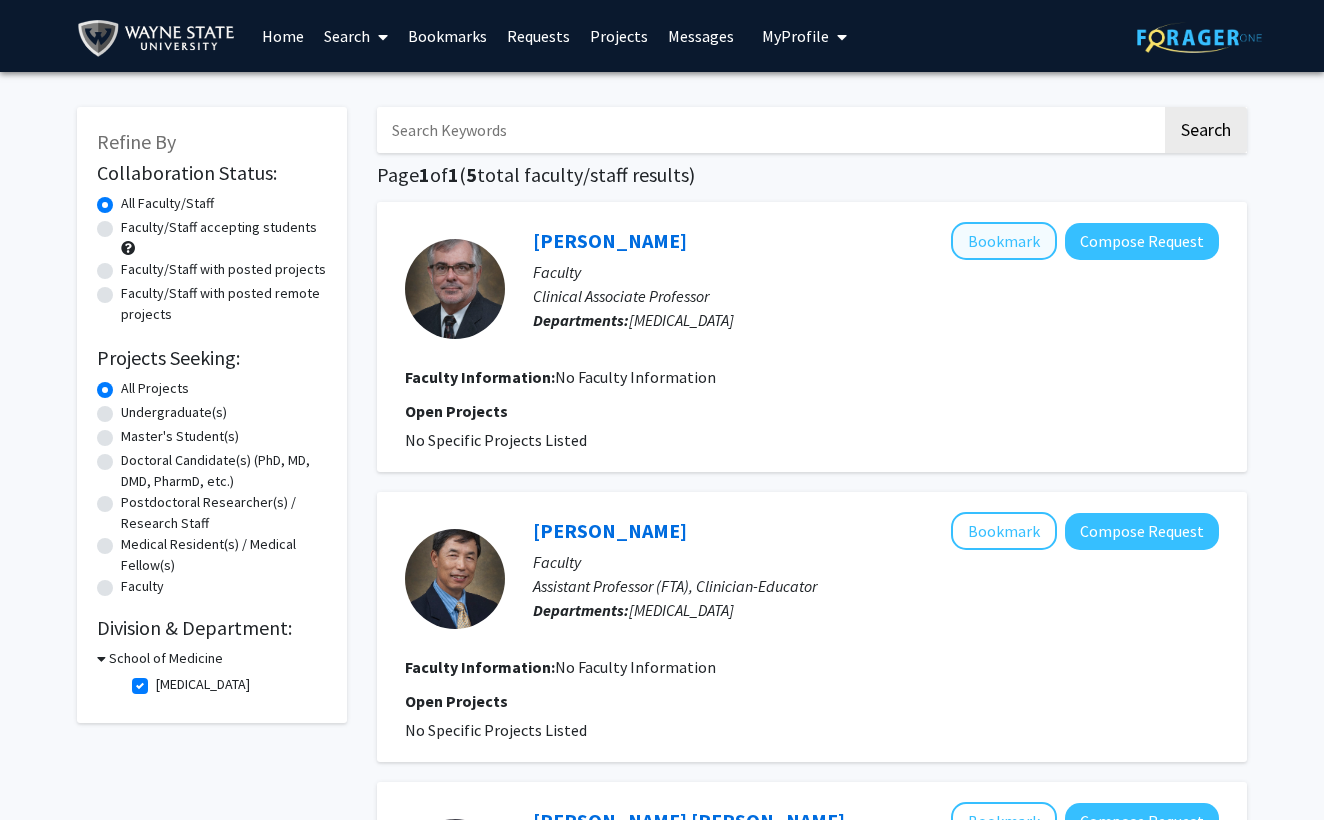 click on "Bookmark" 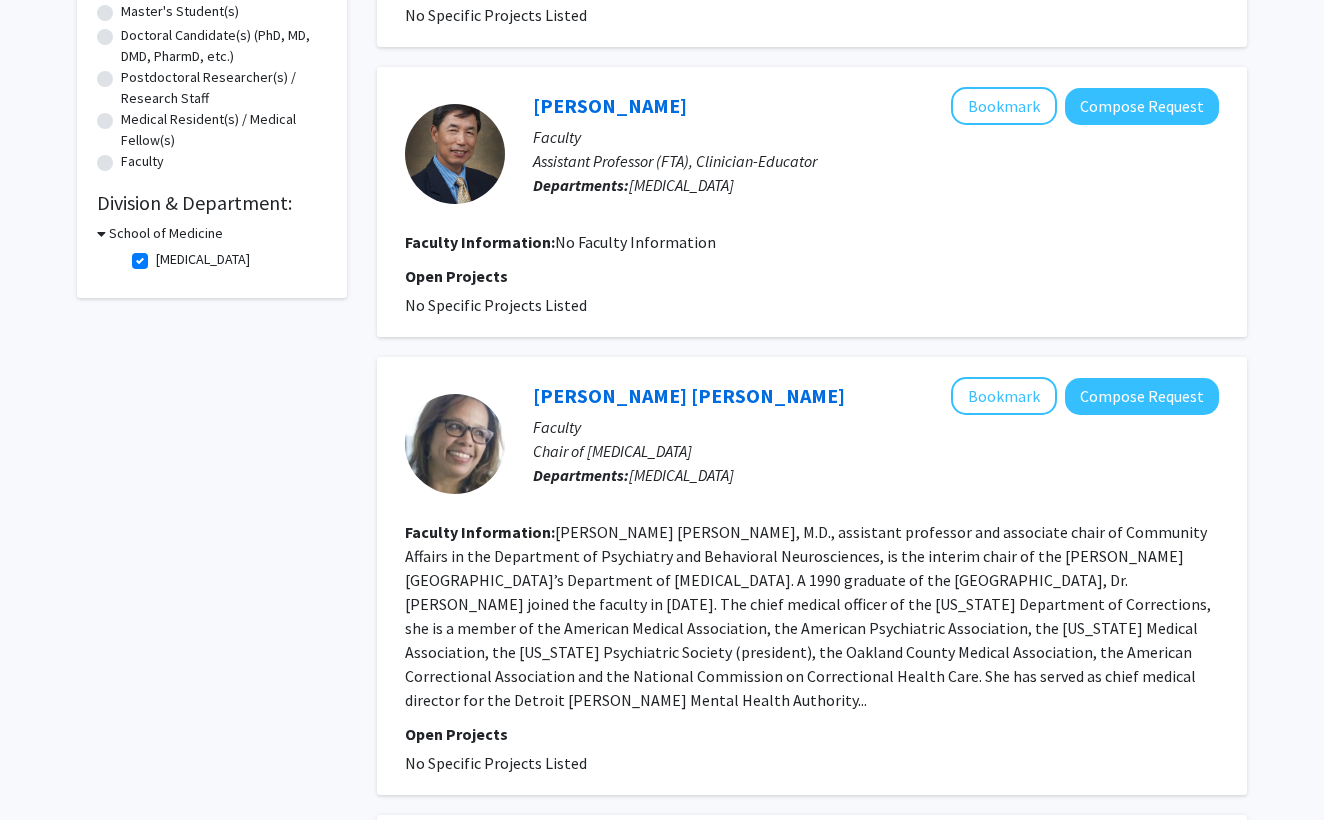 scroll, scrollTop: 200, scrollLeft: 0, axis: vertical 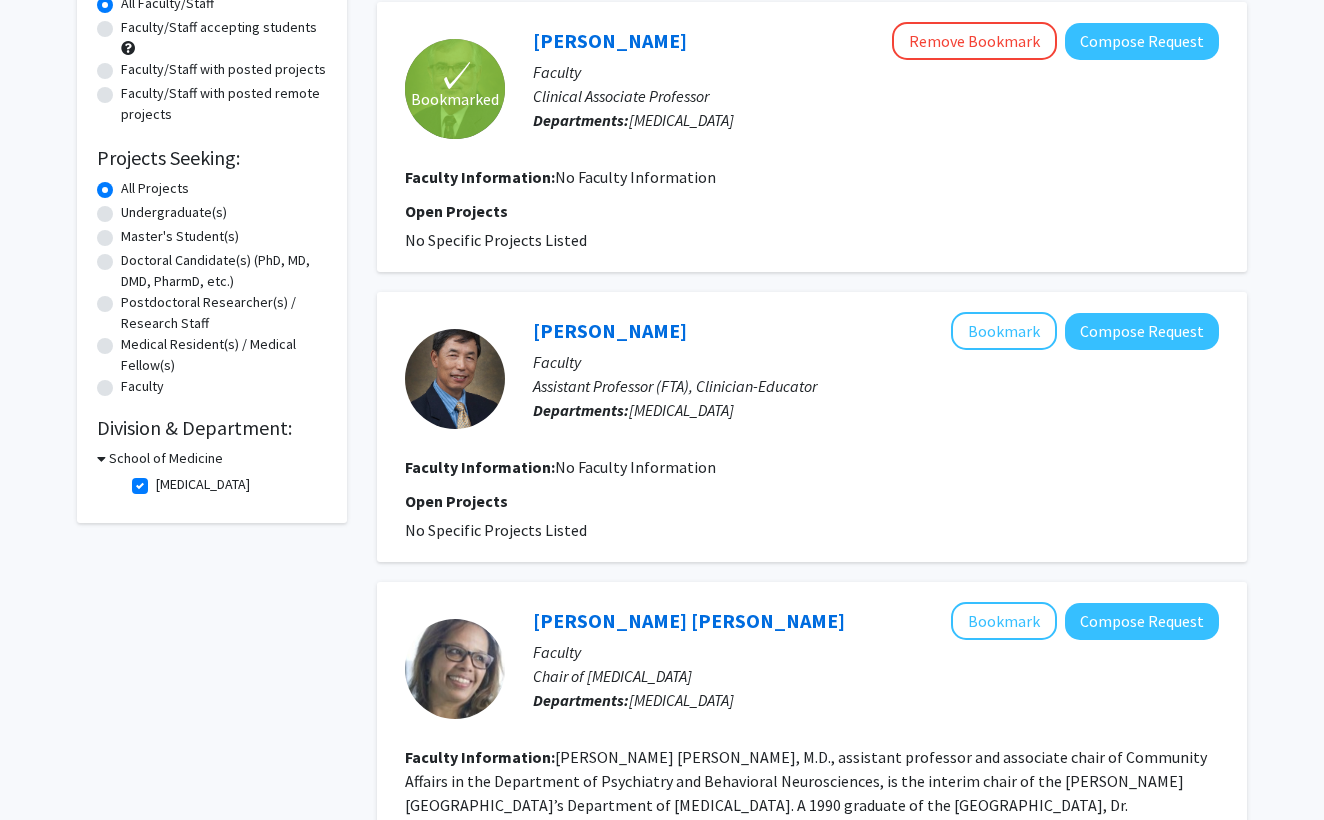 click on "[MEDICAL_DATA]" 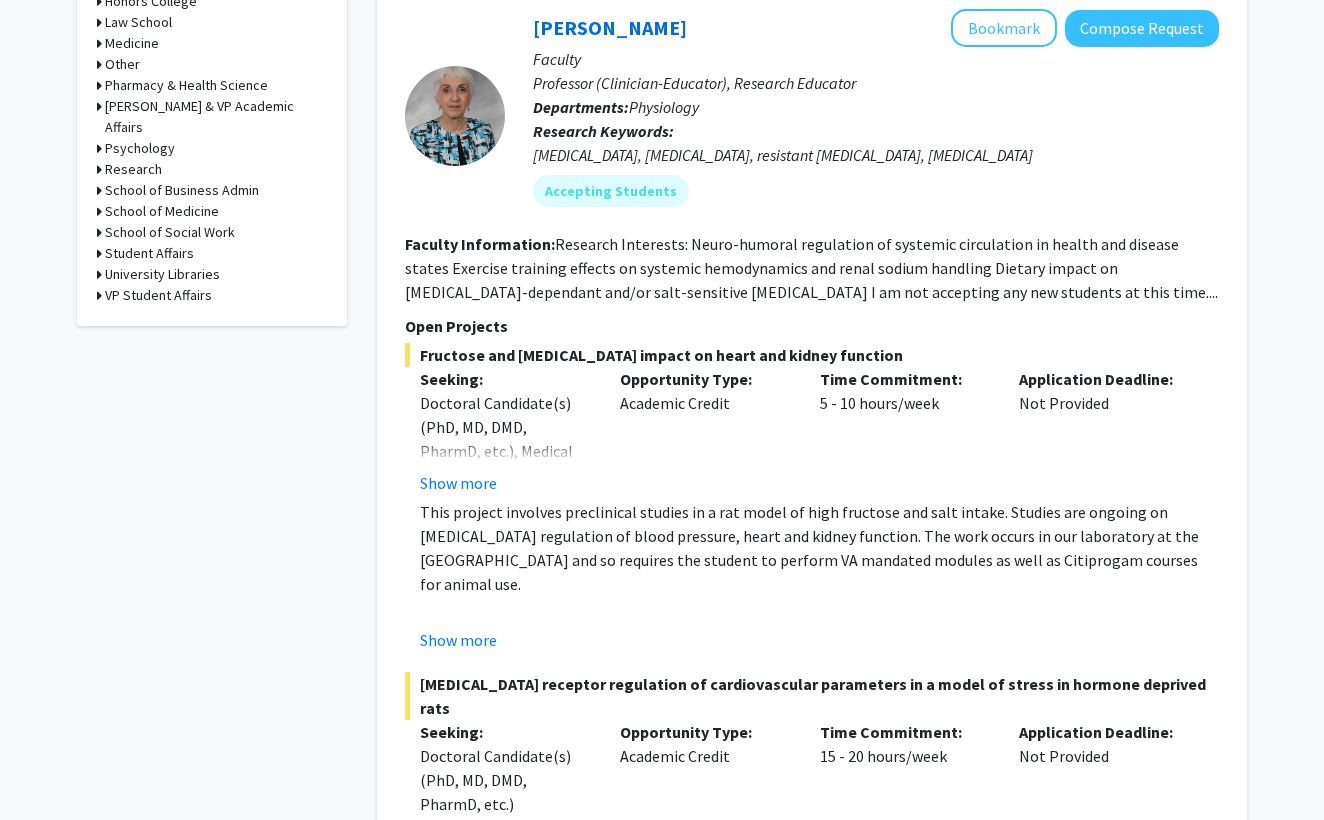 scroll, scrollTop: 812, scrollLeft: 0, axis: vertical 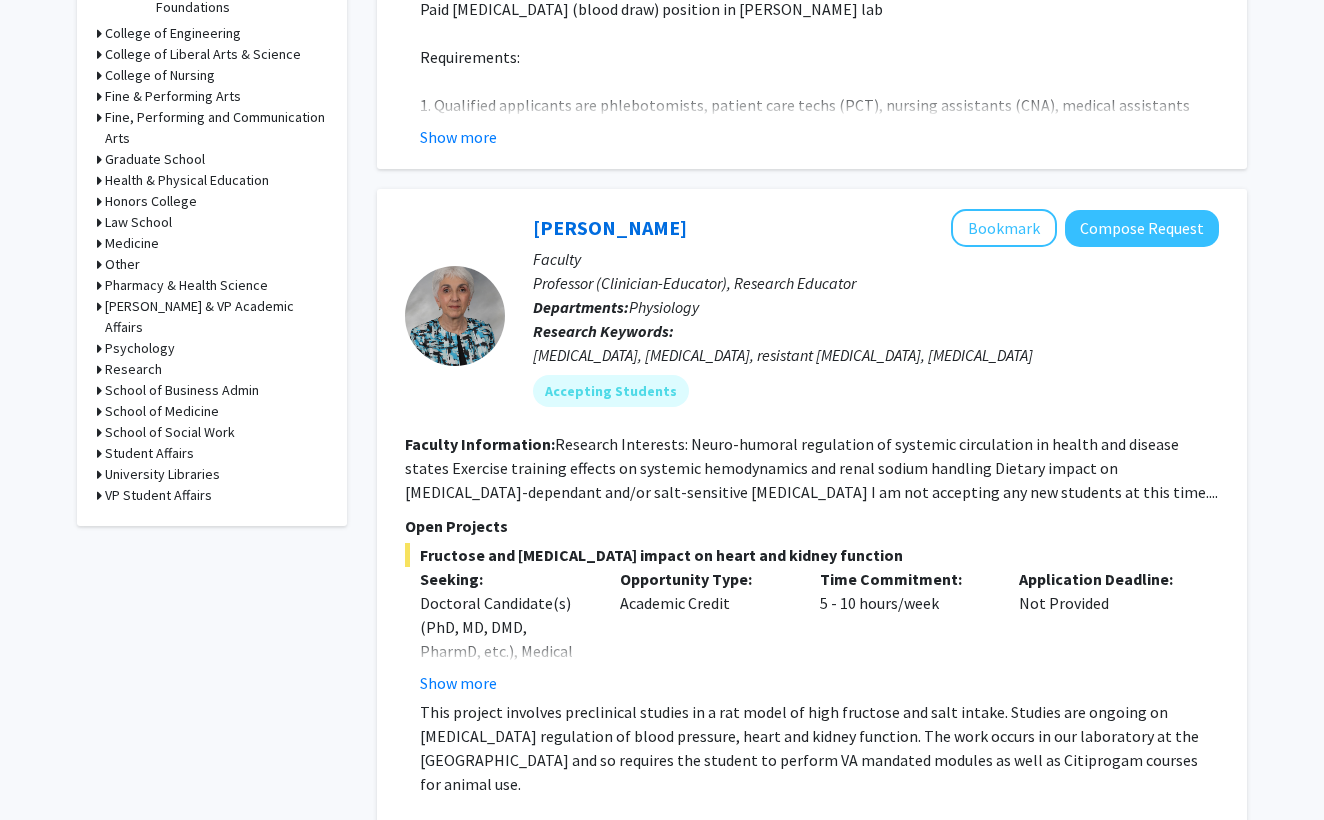 click 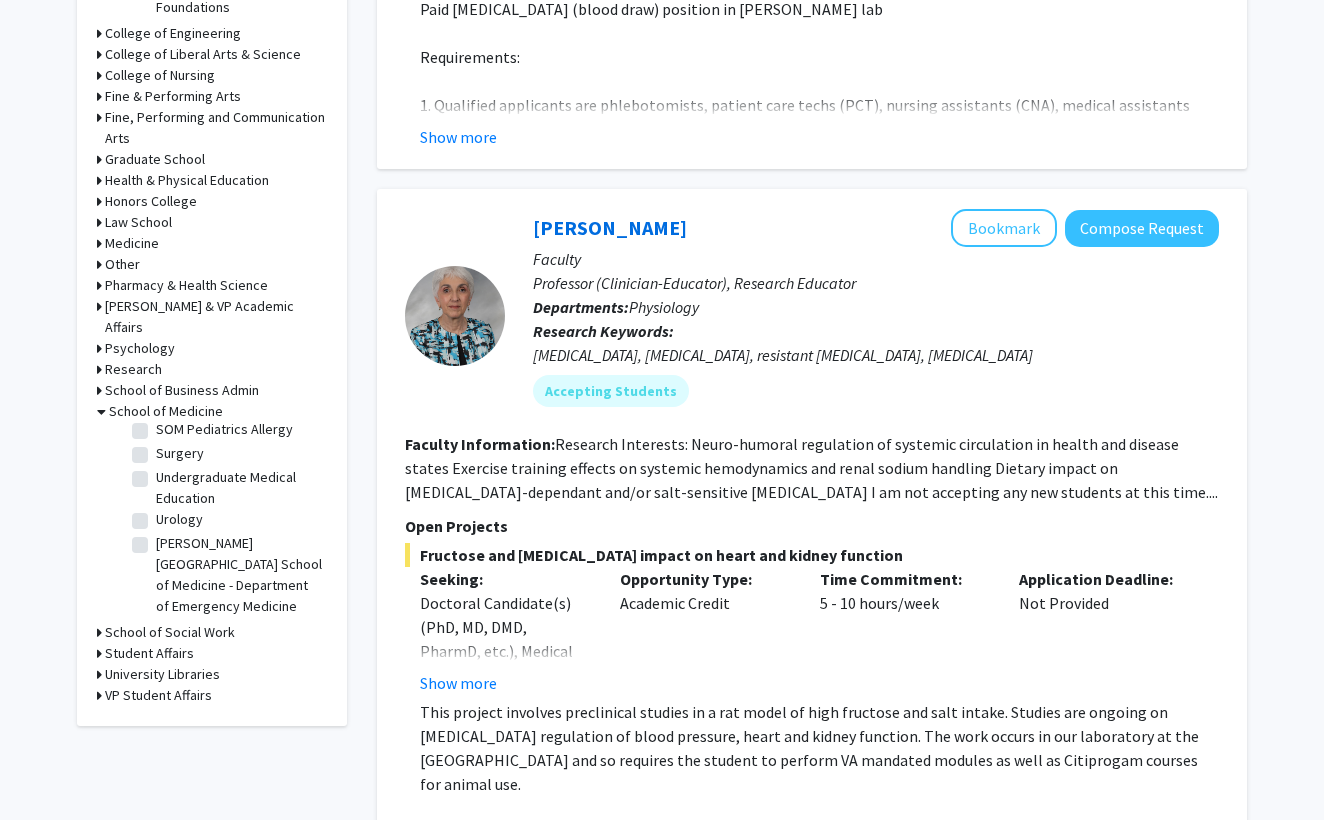 scroll, scrollTop: 800, scrollLeft: 0, axis: vertical 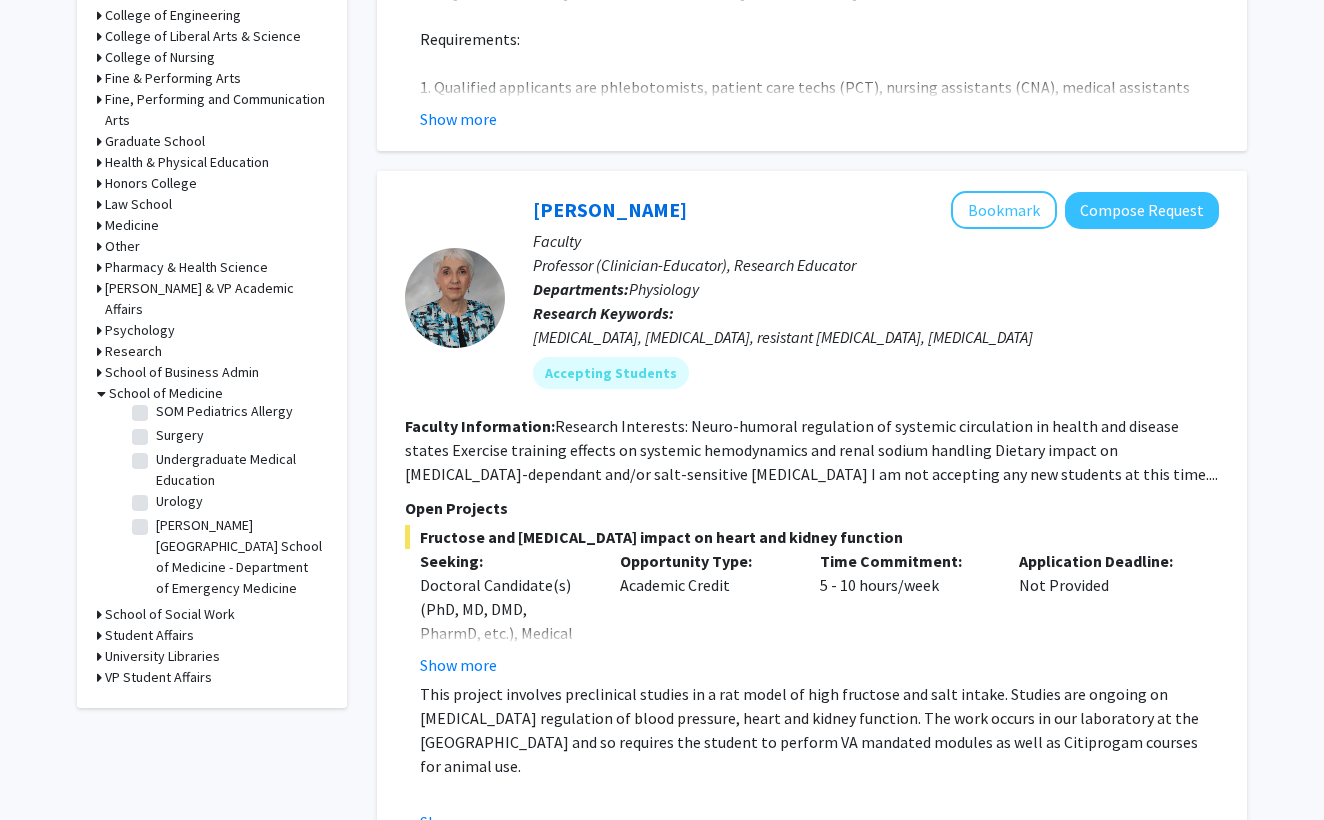 click on "Surgery" 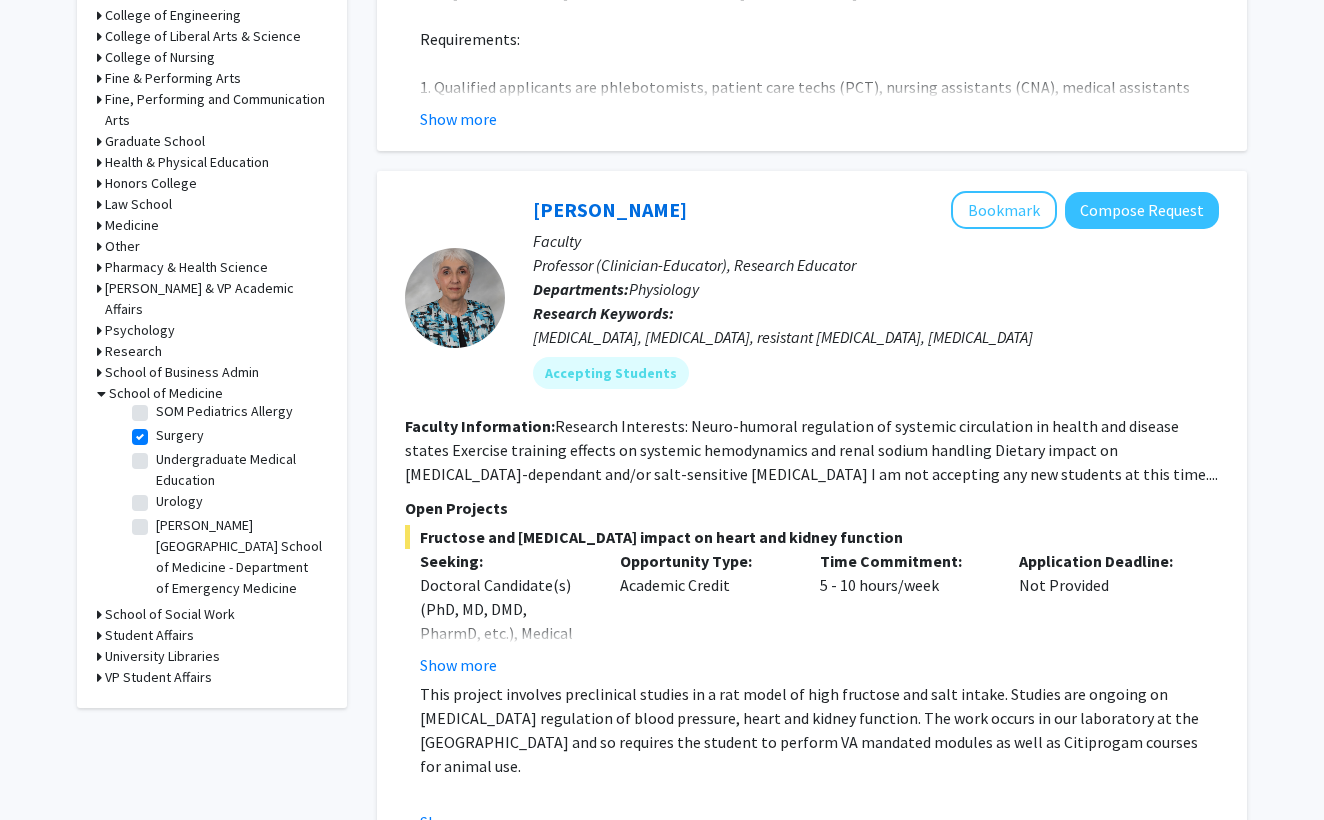 checkbox on "true" 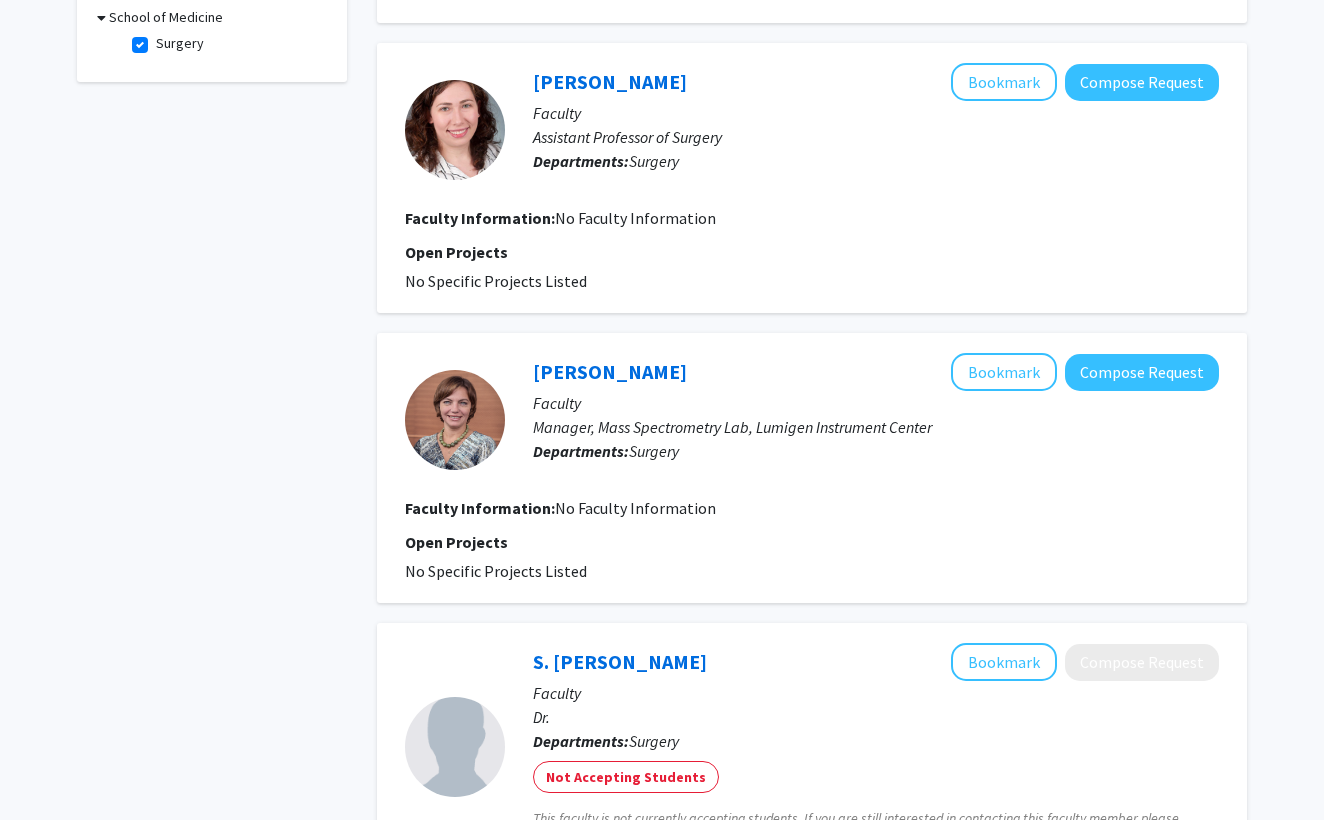 scroll, scrollTop: 644, scrollLeft: 0, axis: vertical 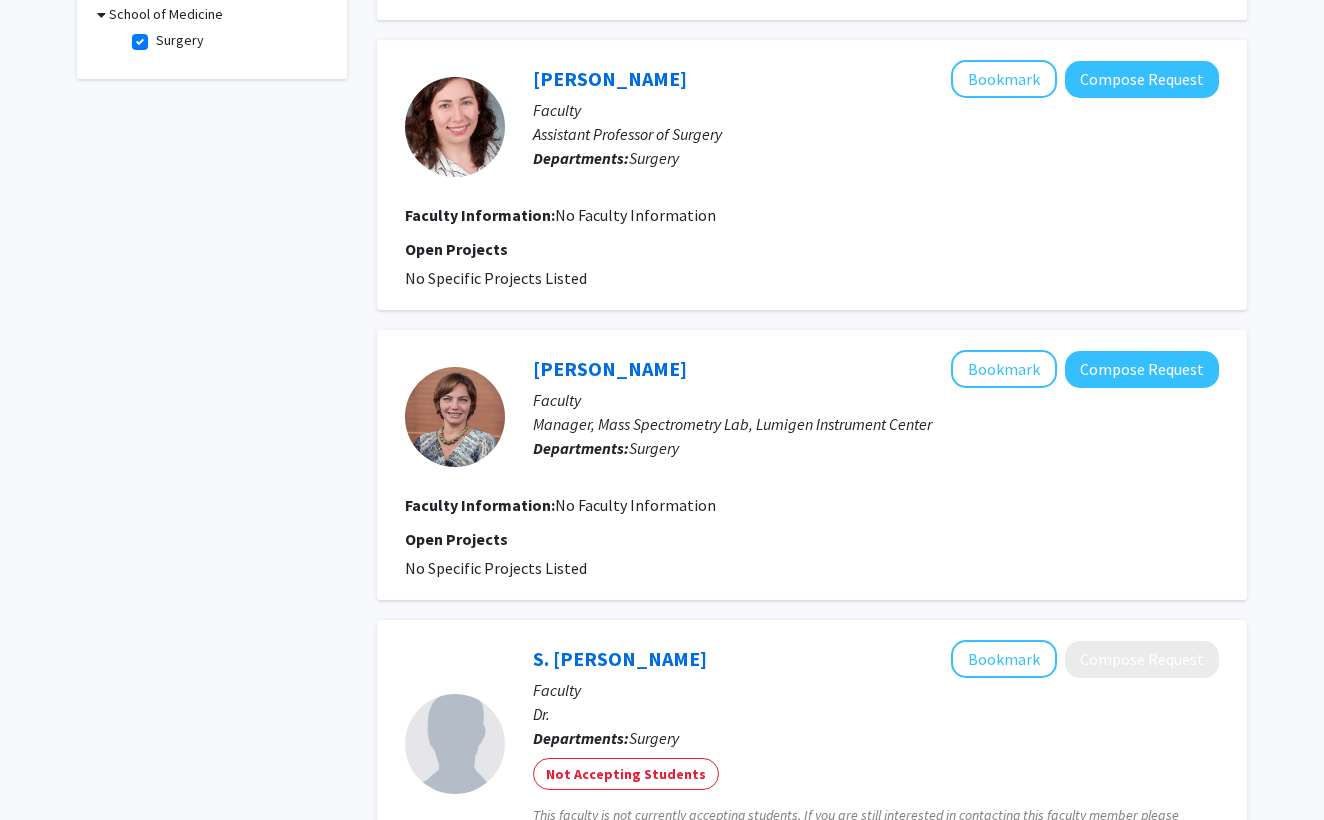 click 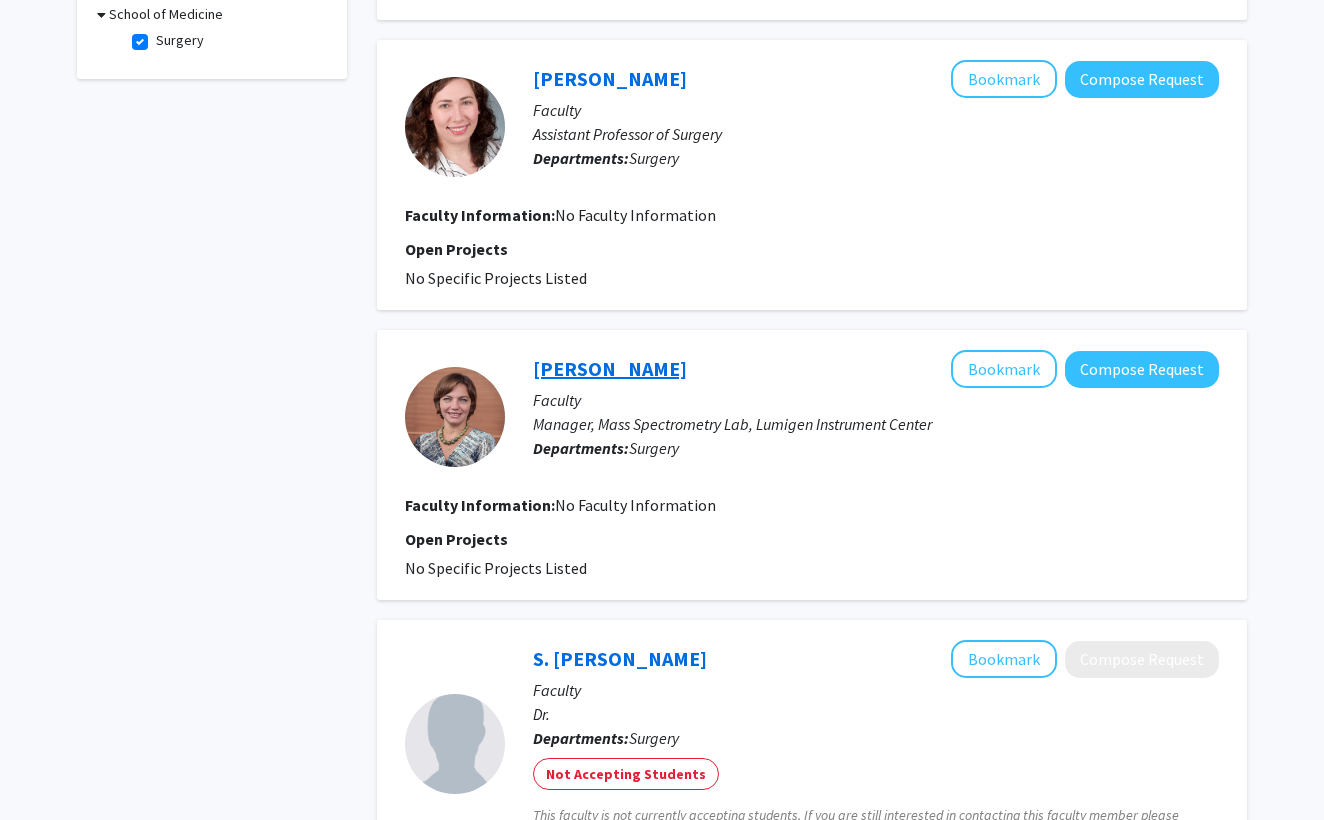 click on "[PERSON_NAME]" 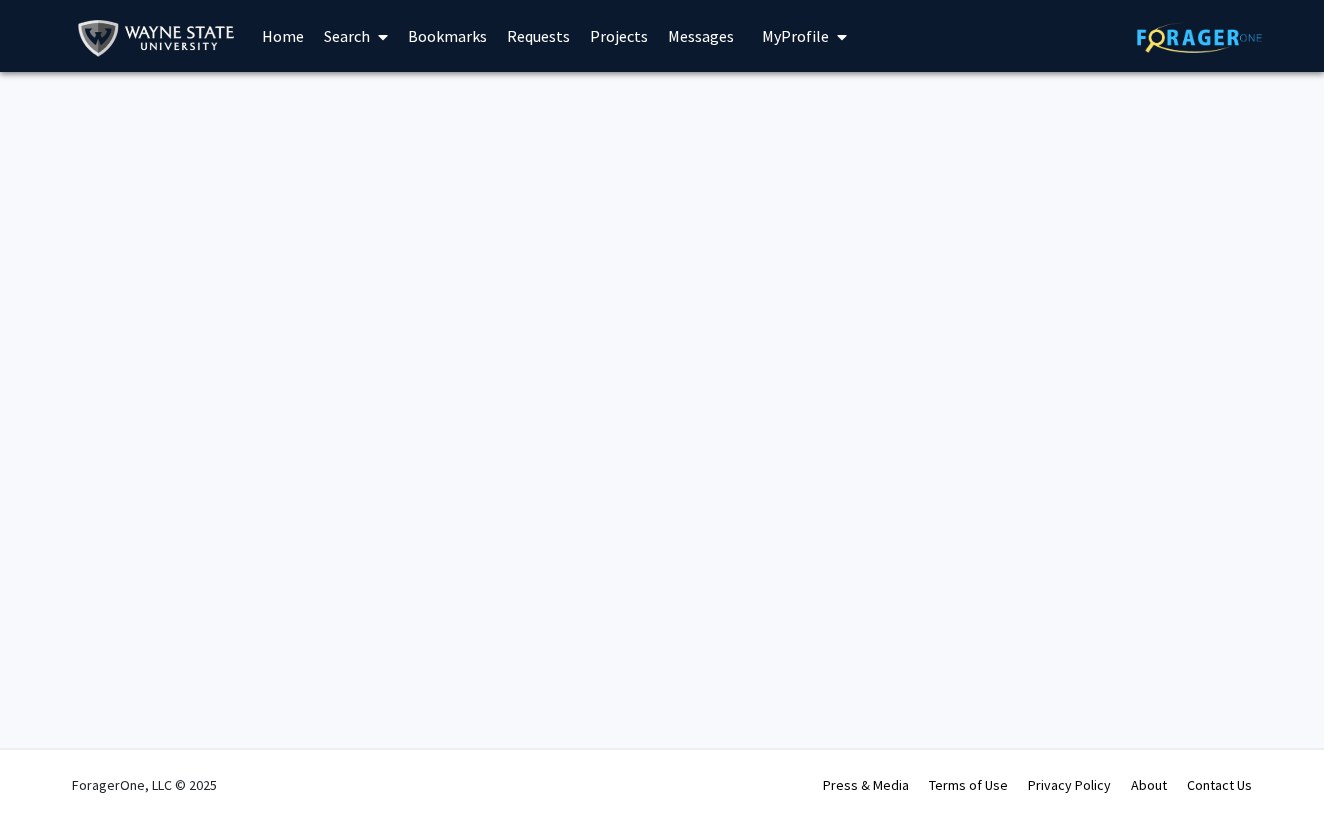 scroll, scrollTop: 0, scrollLeft: 0, axis: both 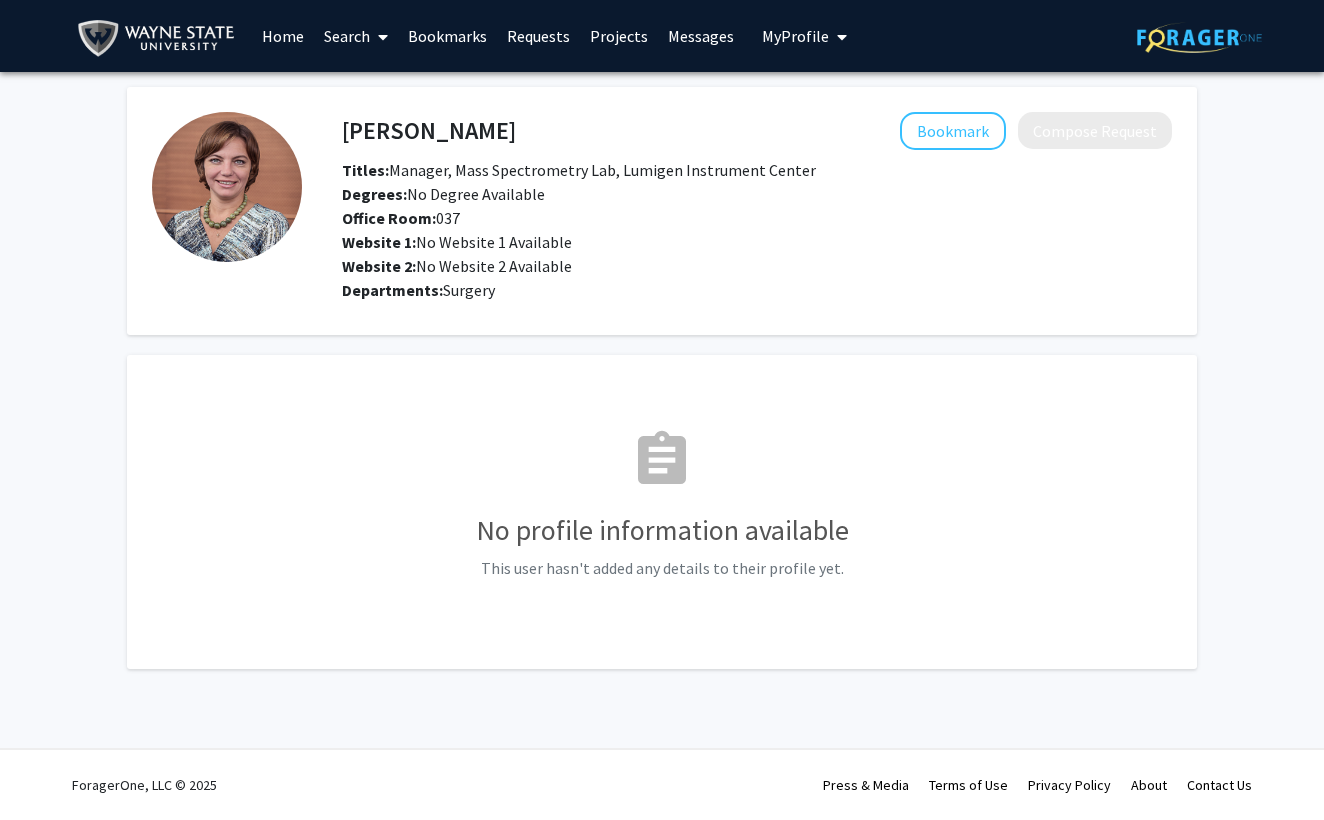click 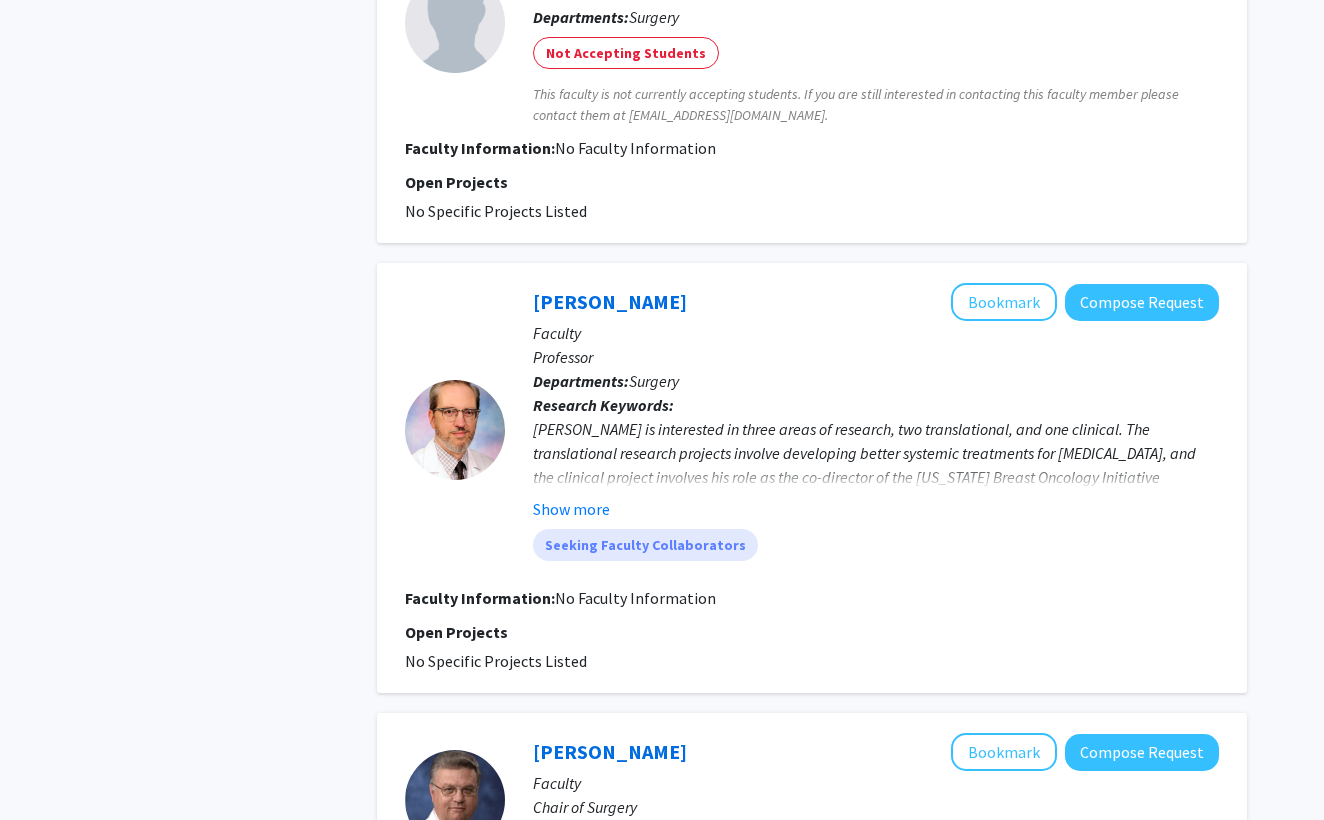scroll, scrollTop: 1417, scrollLeft: 0, axis: vertical 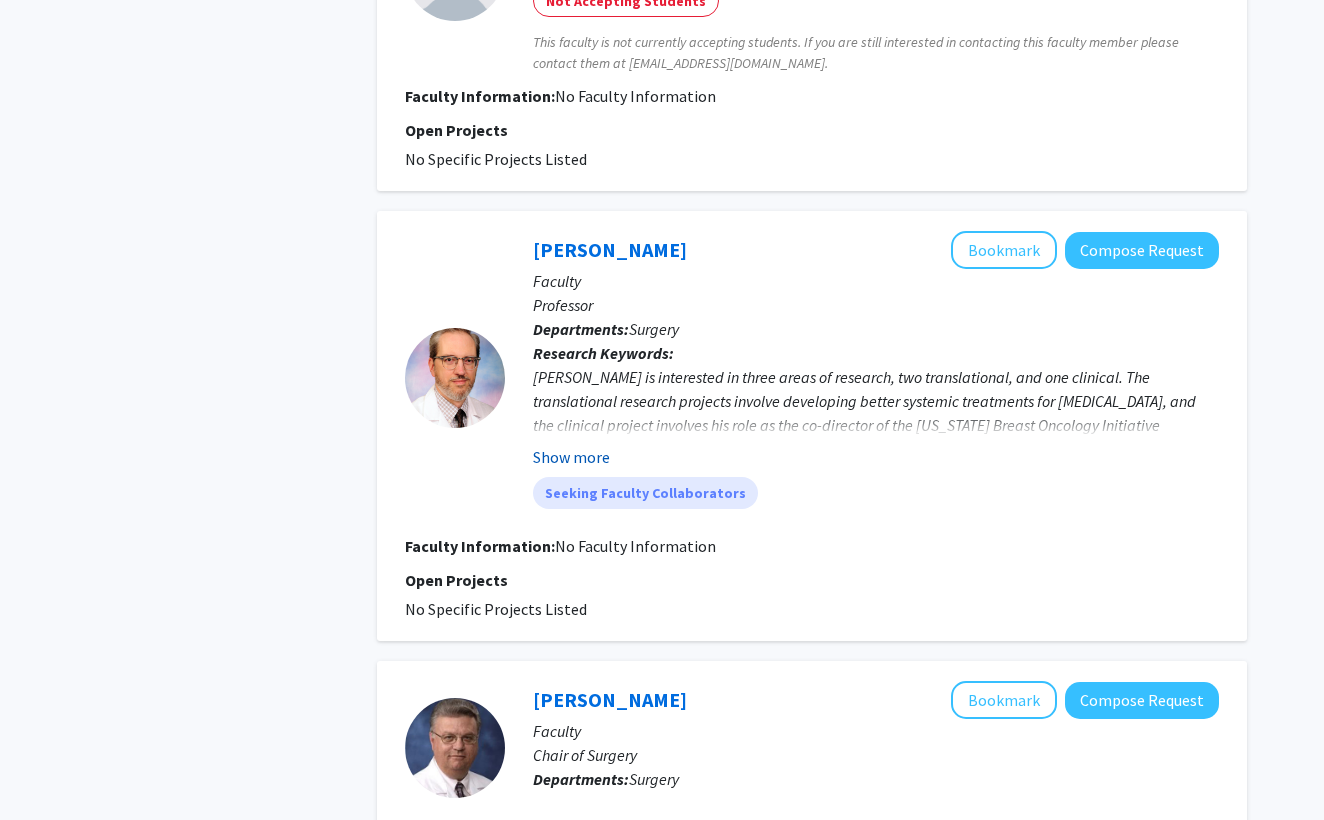 click on "Show more" 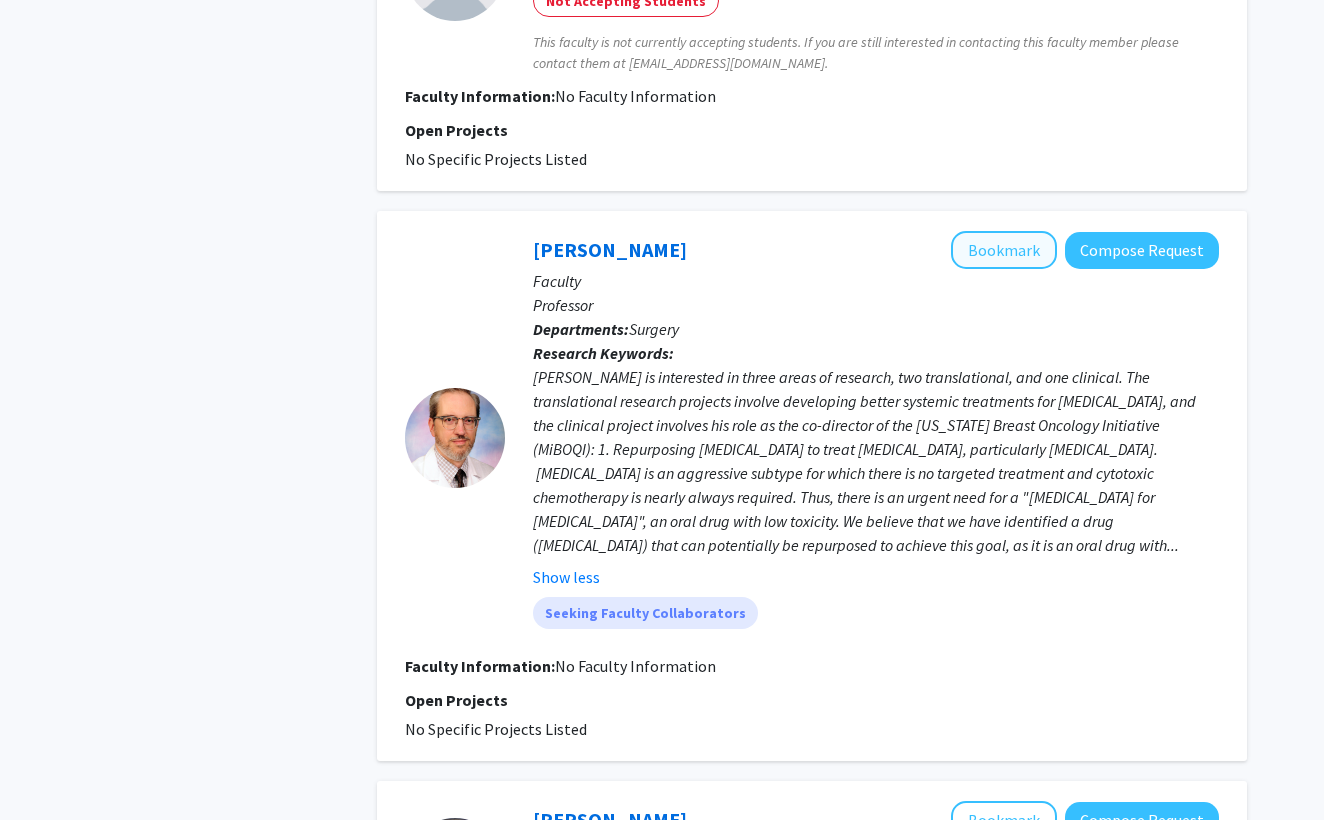 click on "Bookmark" 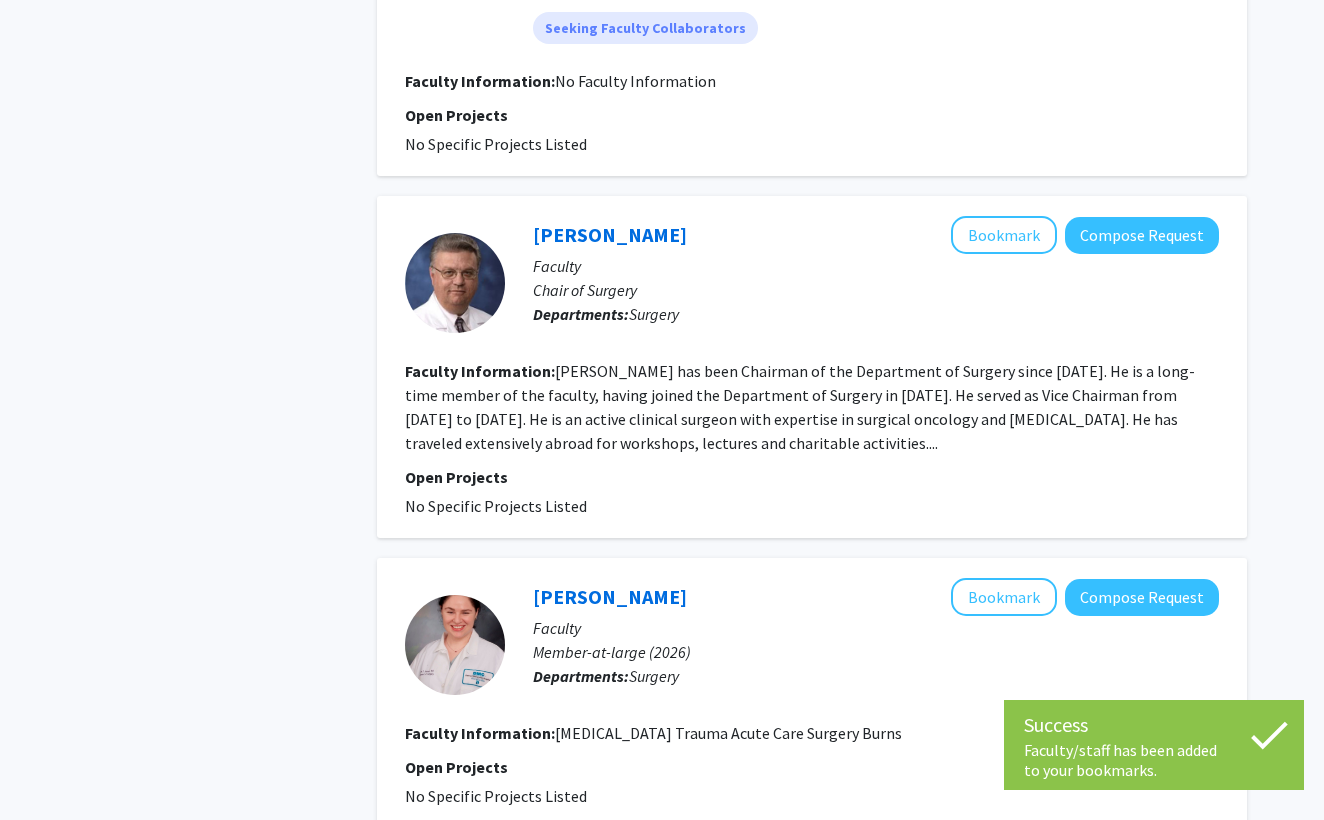 scroll, scrollTop: 2035, scrollLeft: 0, axis: vertical 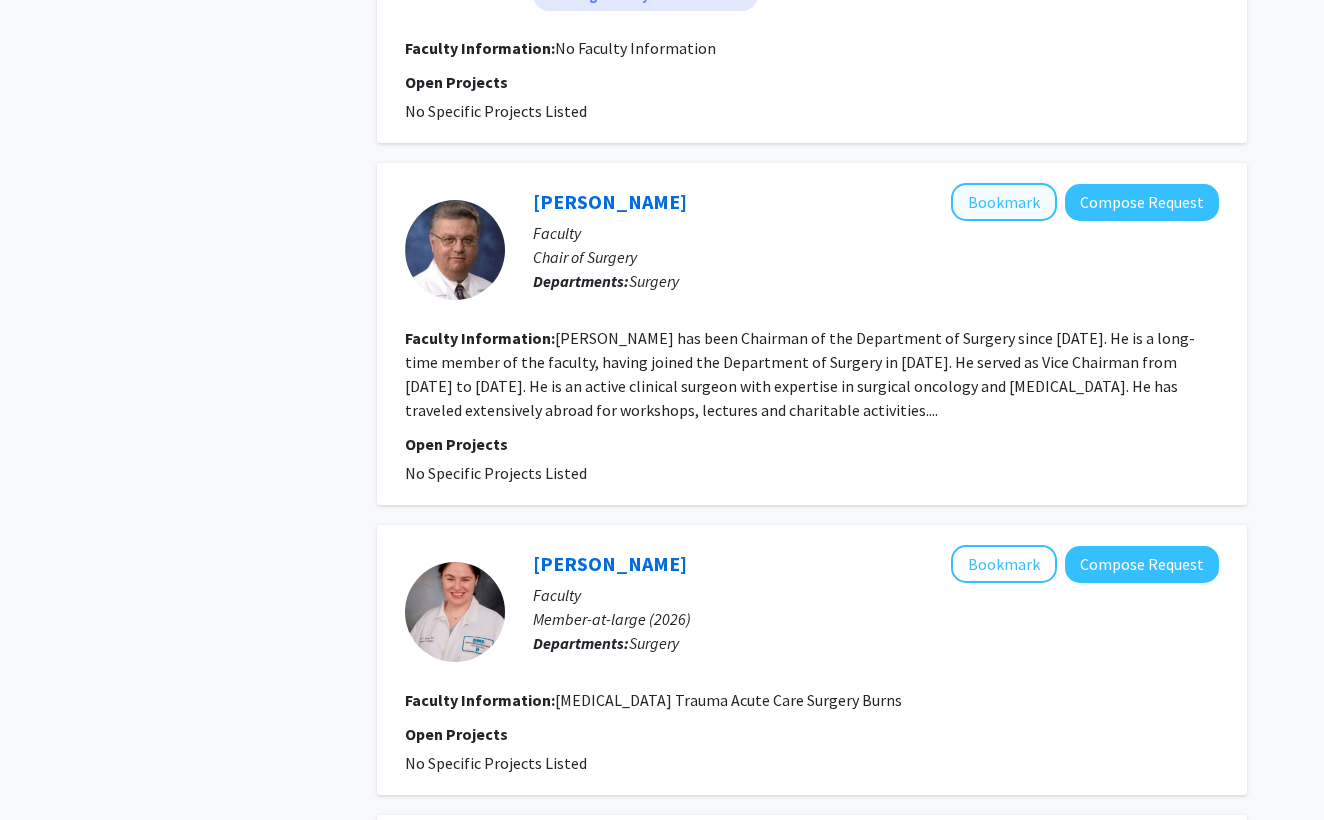click on "Bookmark" 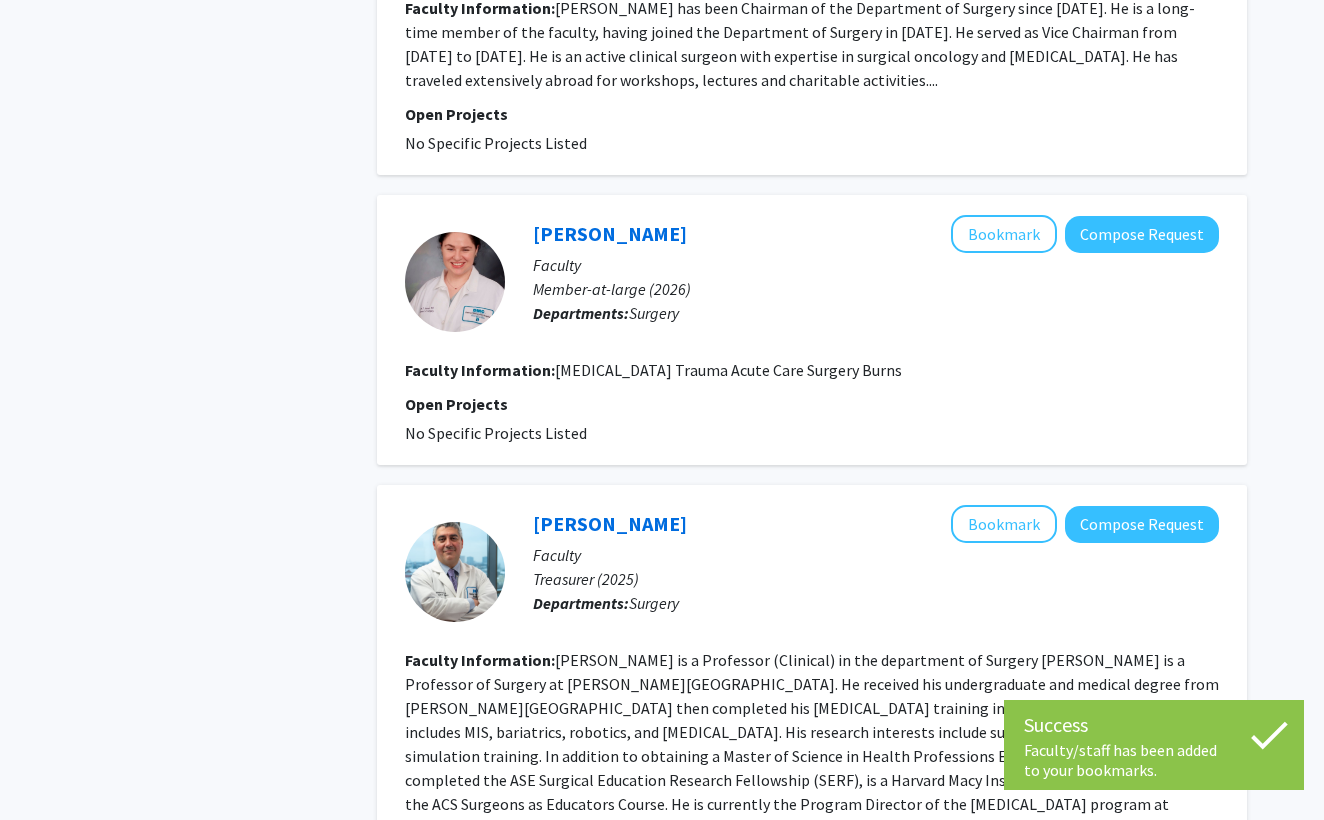 scroll, scrollTop: 2367, scrollLeft: 0, axis: vertical 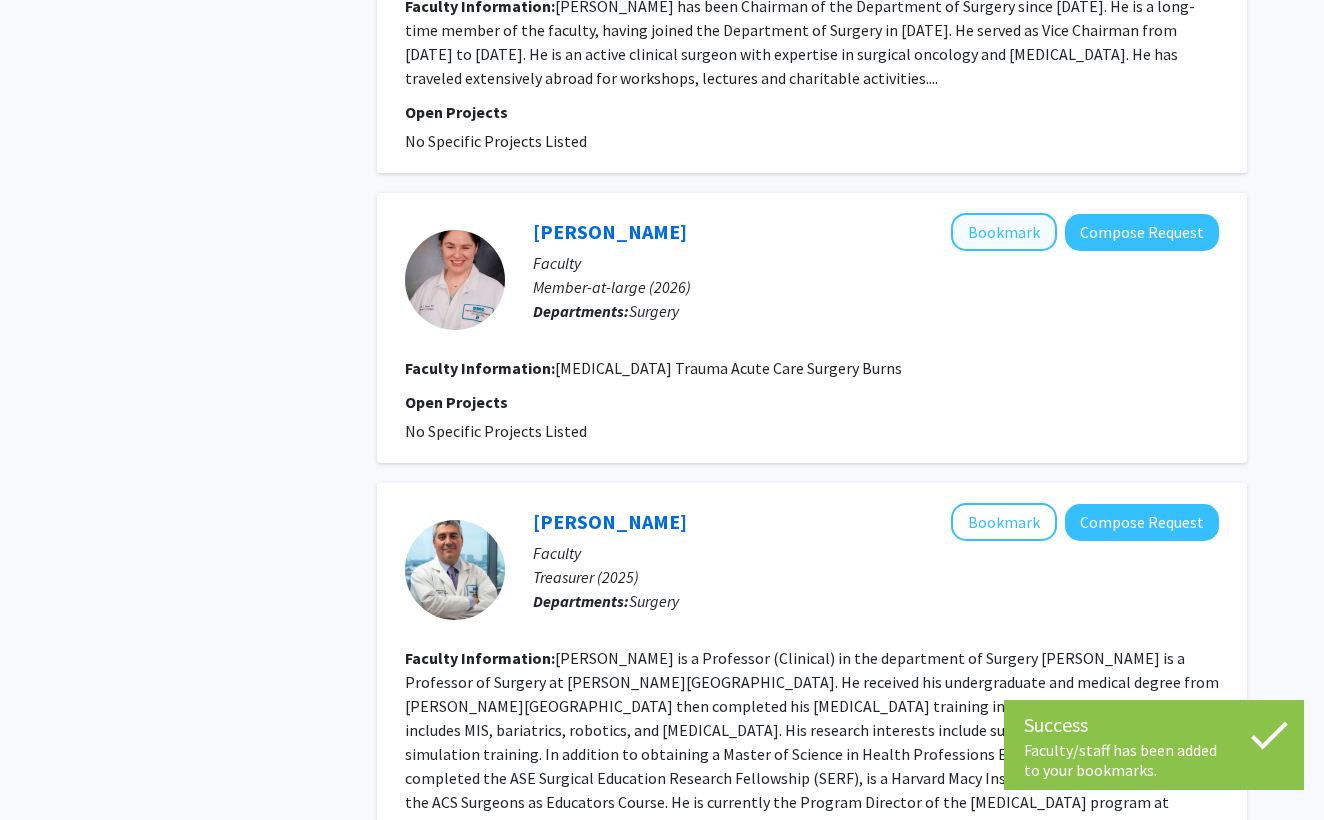 click on "Bookmark" 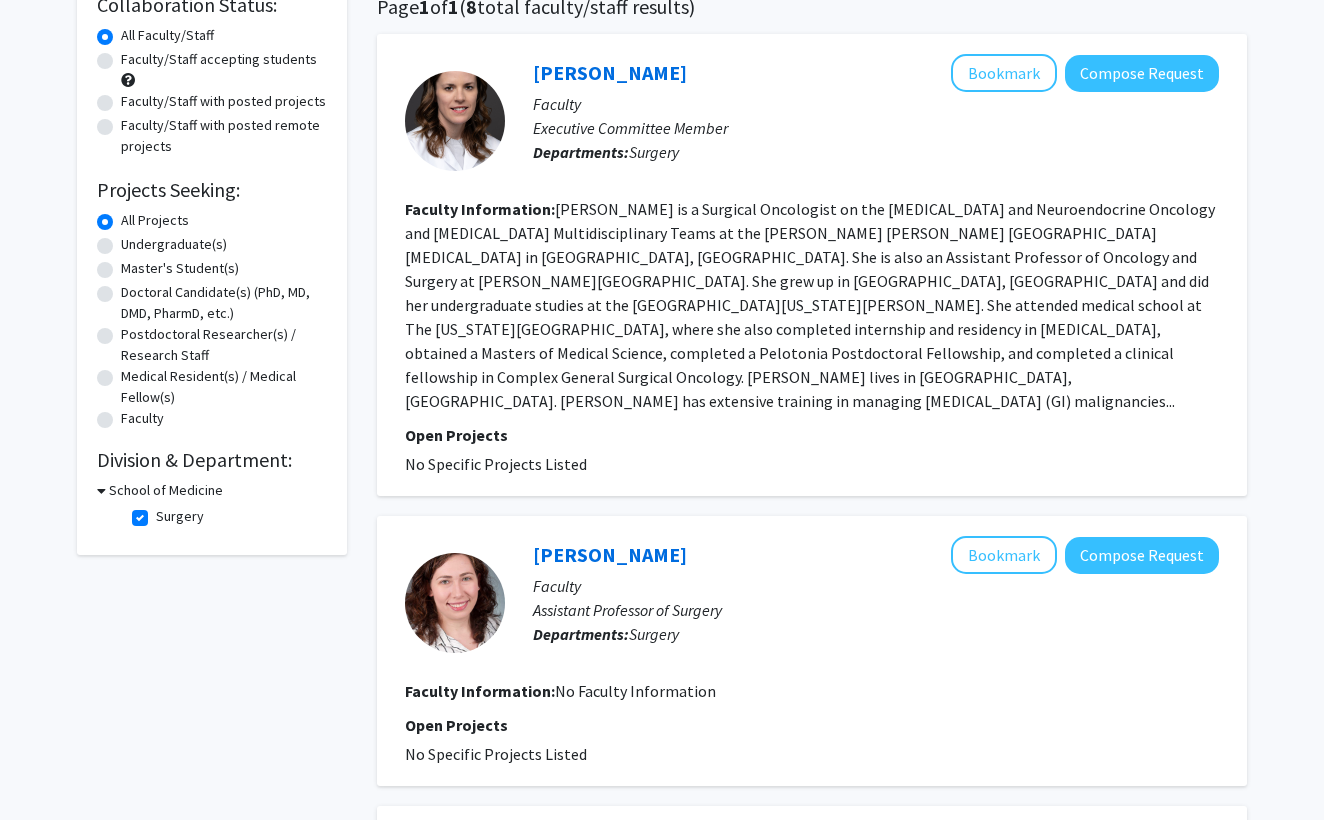 scroll, scrollTop: 175, scrollLeft: 0, axis: vertical 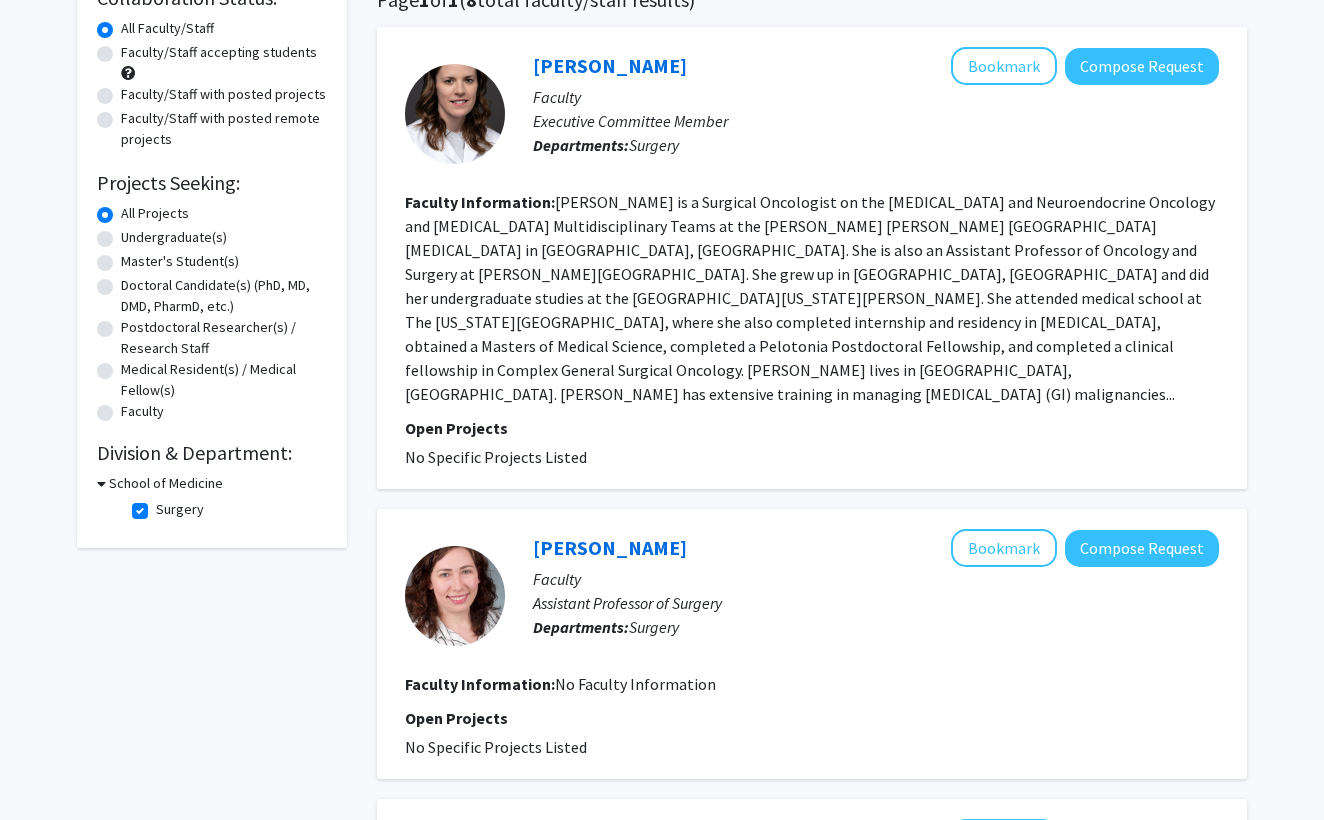 click on "Surgery" 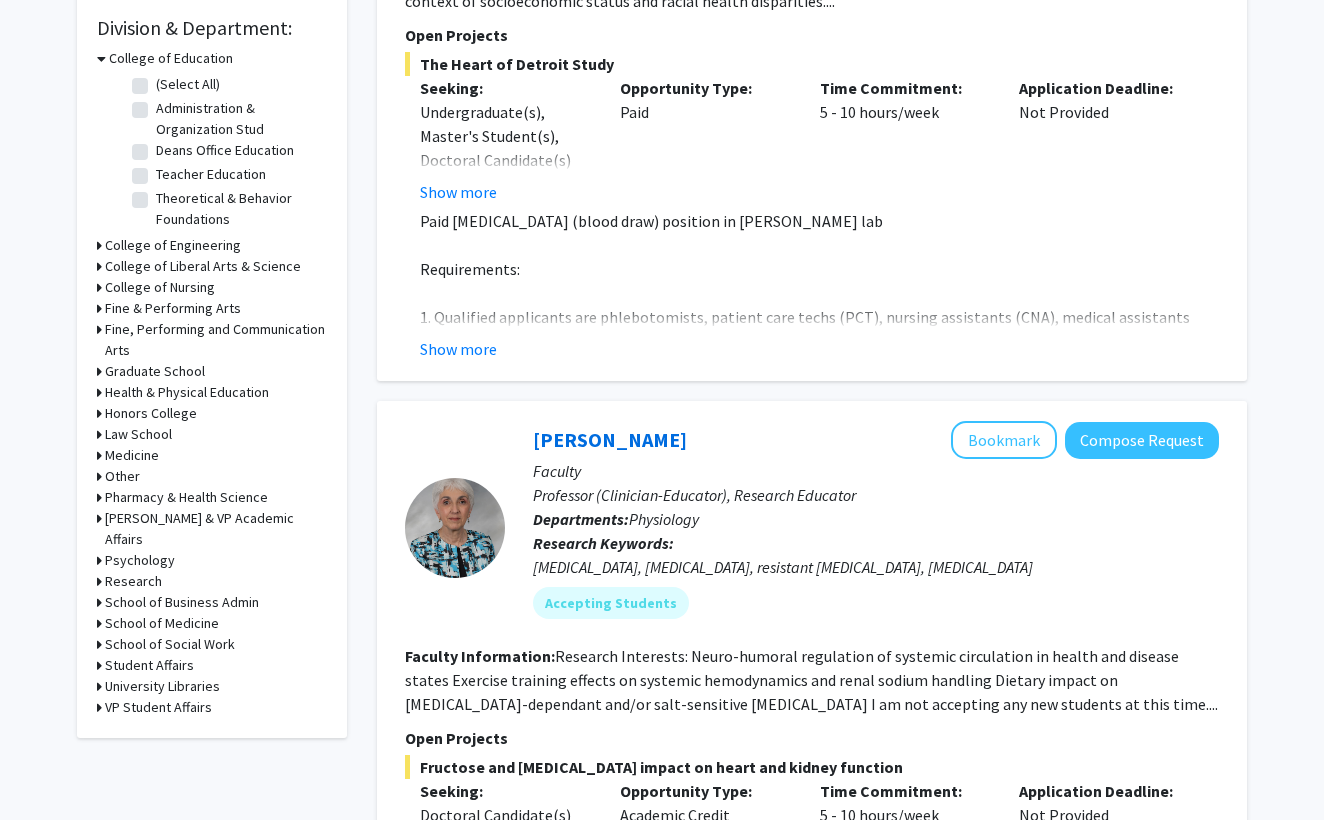 scroll, scrollTop: 715, scrollLeft: 0, axis: vertical 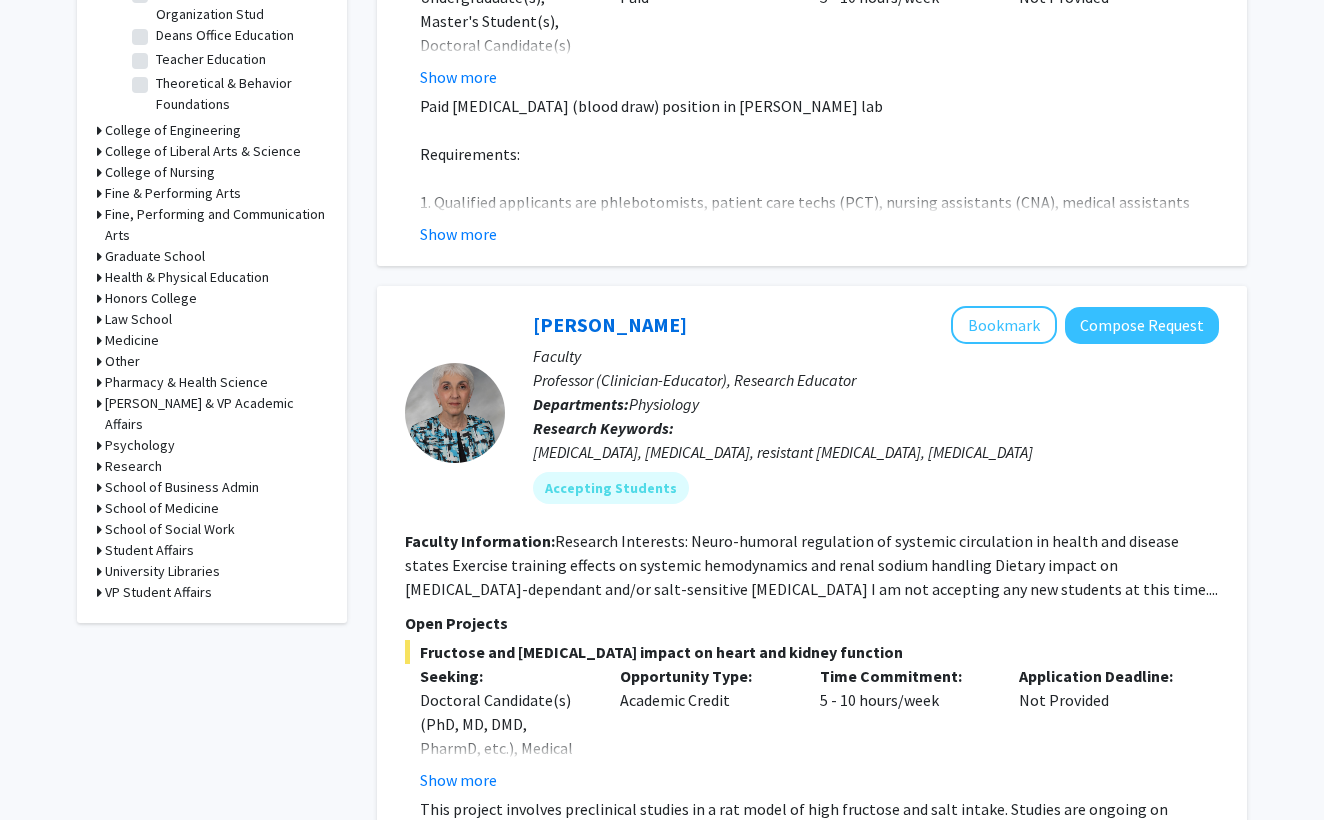click 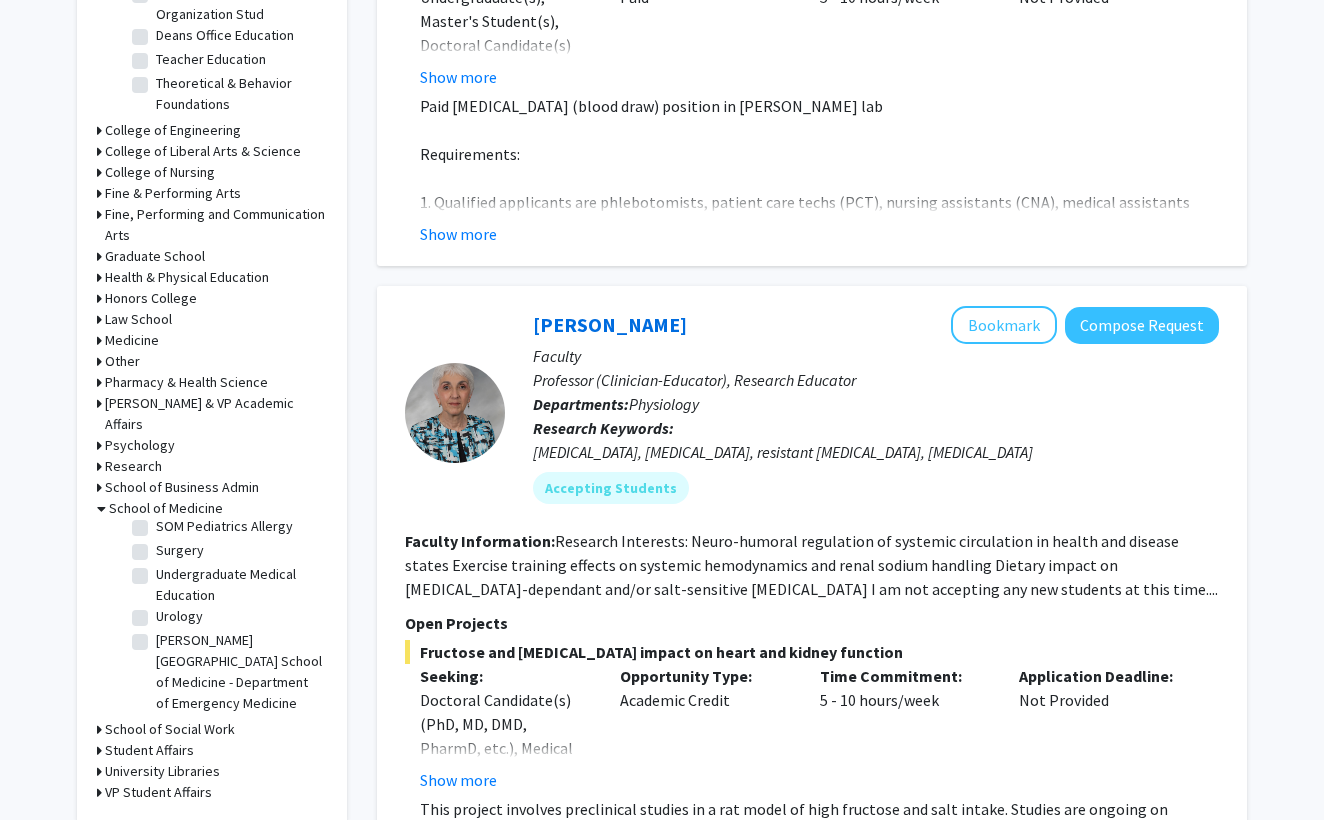 scroll, scrollTop: 800, scrollLeft: 0, axis: vertical 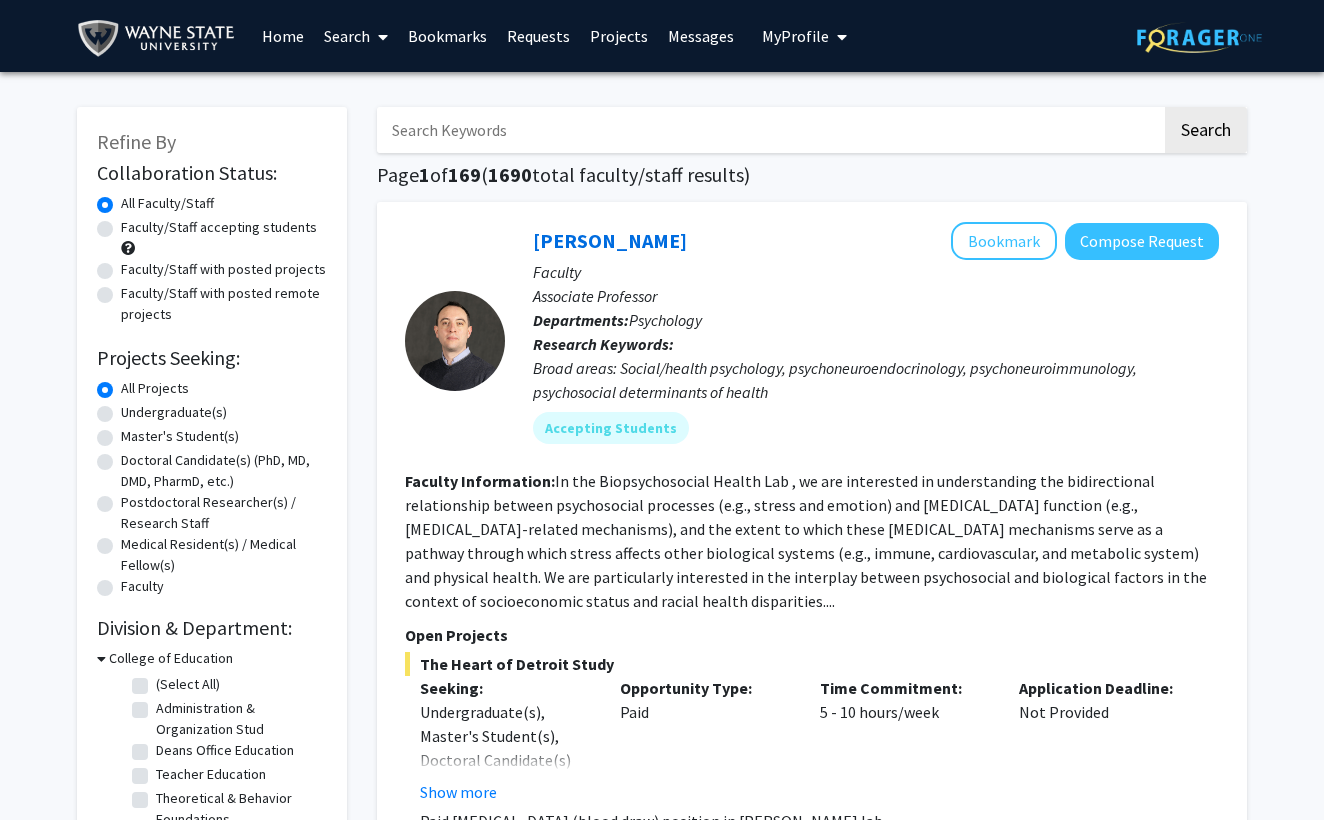 click on "Bookmarks" at bounding box center (447, 36) 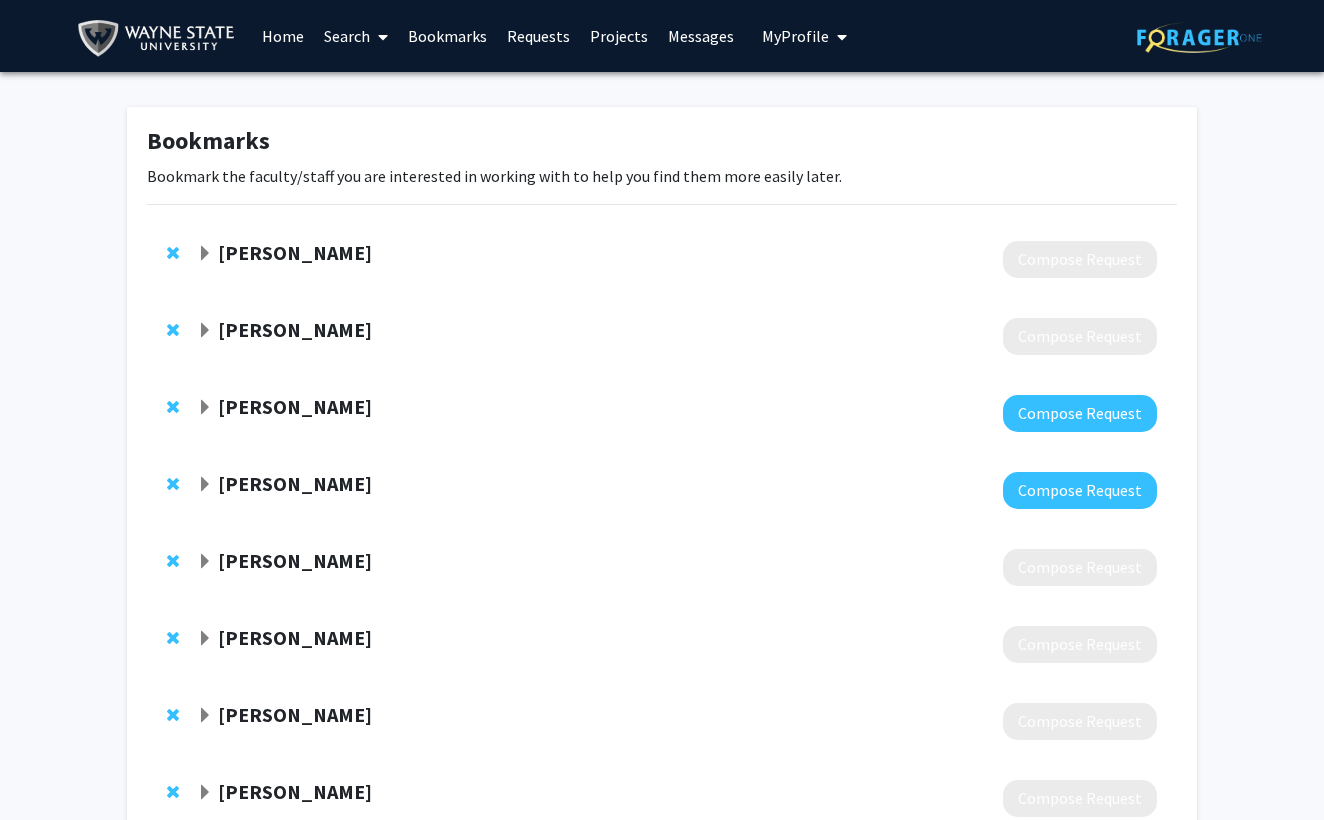 scroll, scrollTop: 0, scrollLeft: 0, axis: both 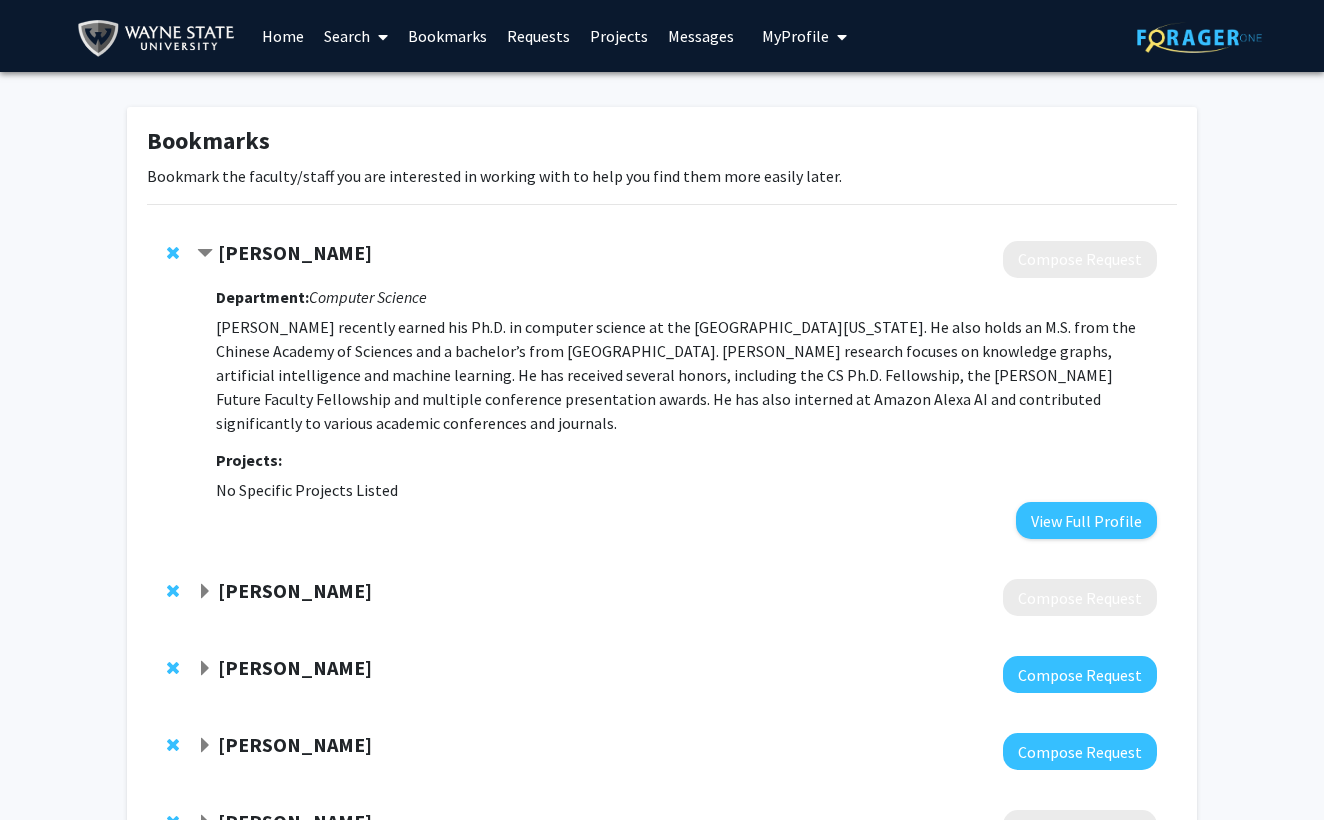 click on "[PERSON_NAME]" 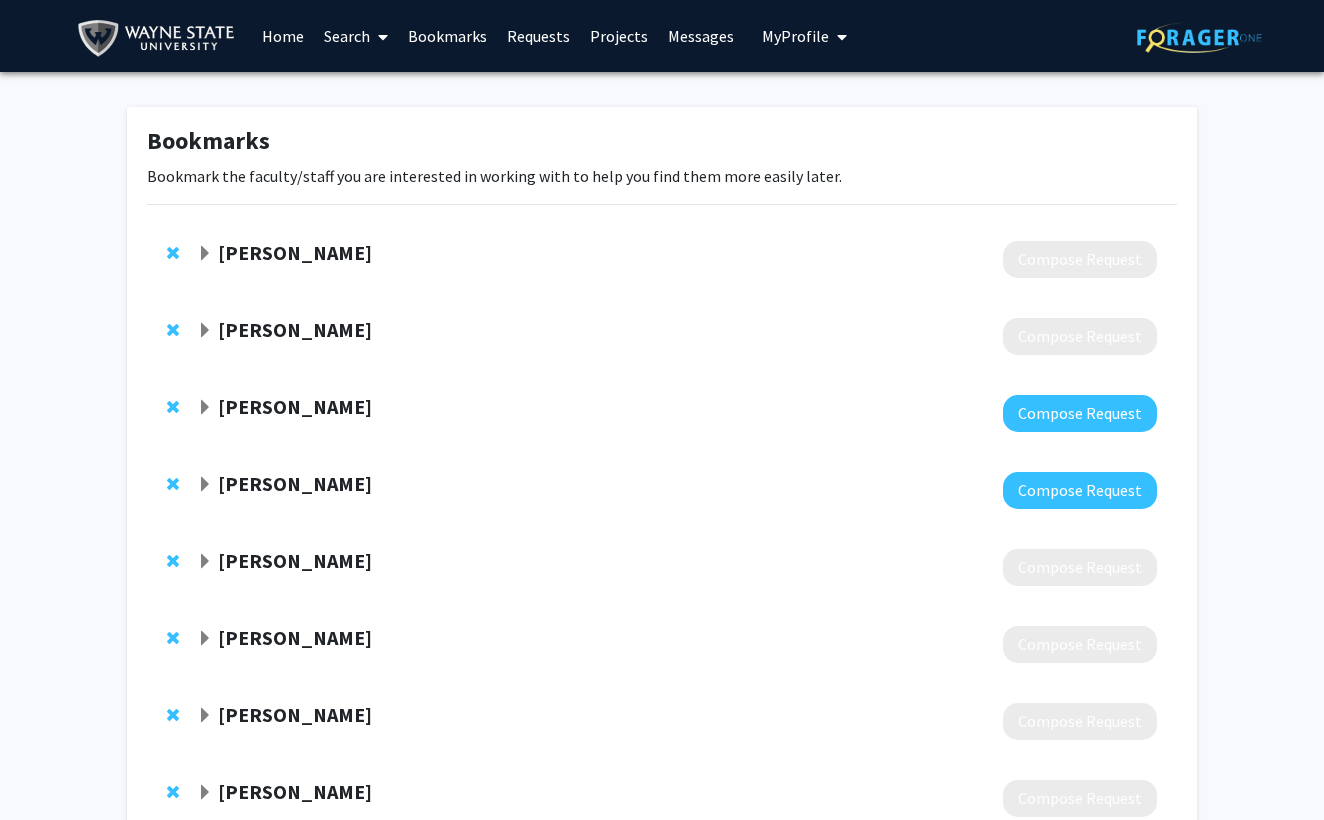 click on "[PERSON_NAME]" 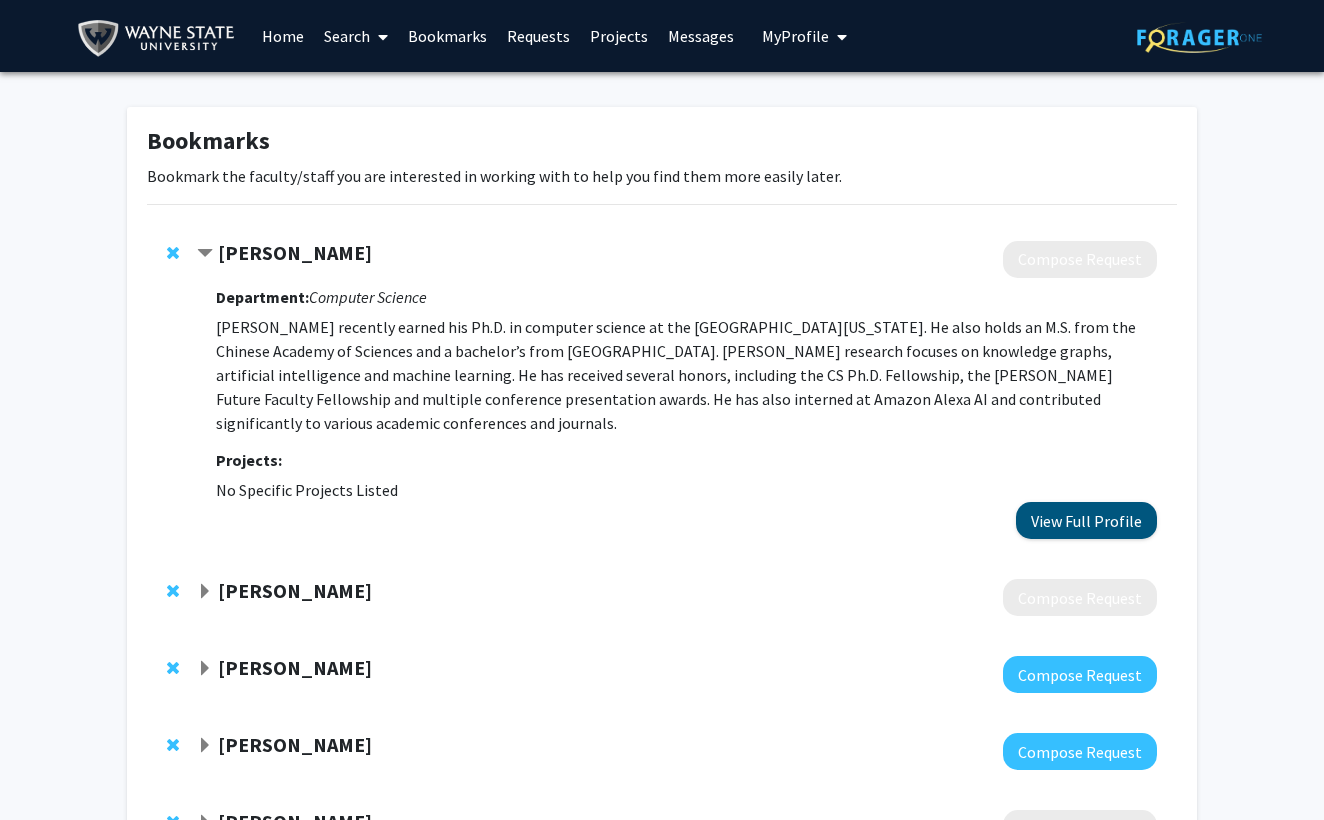 click on "View Full Profile" at bounding box center [1086, 520] 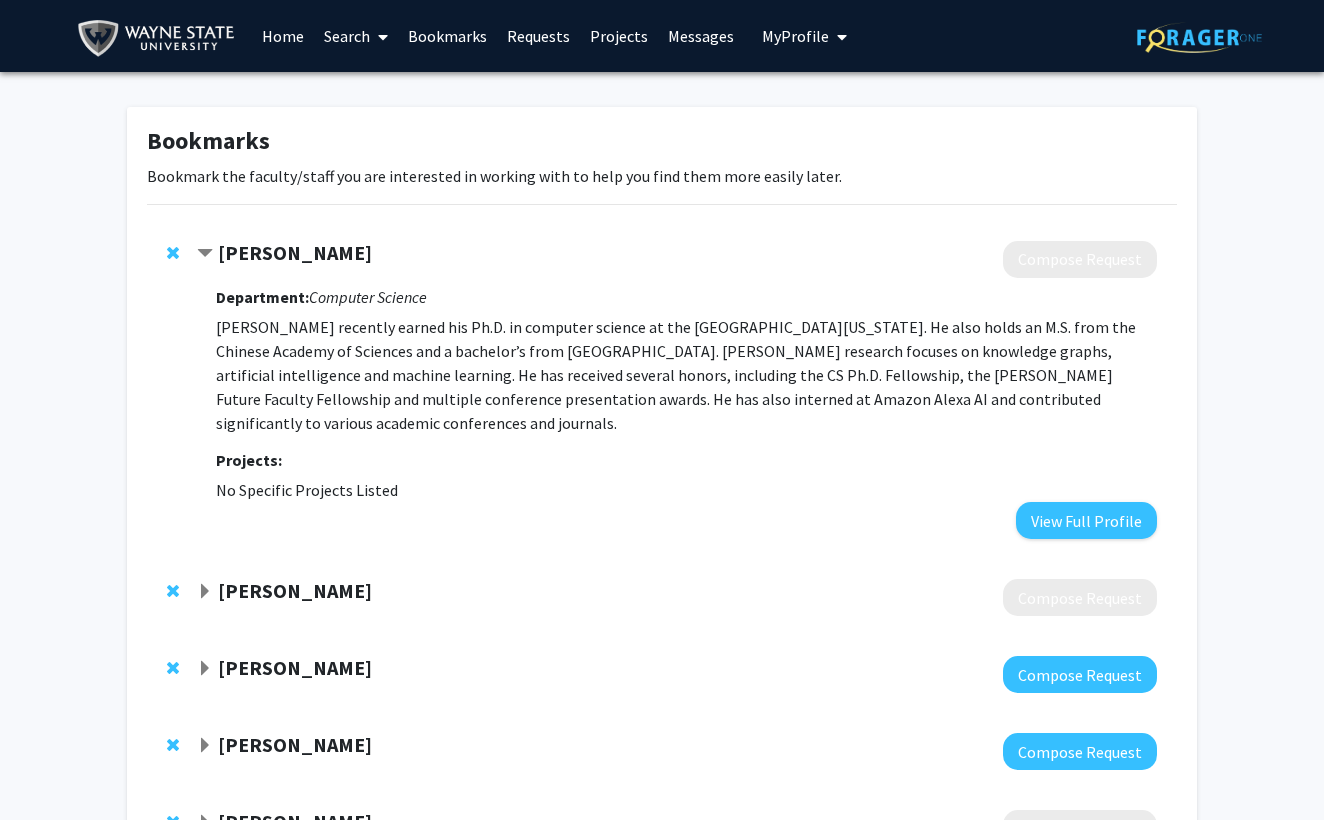 click 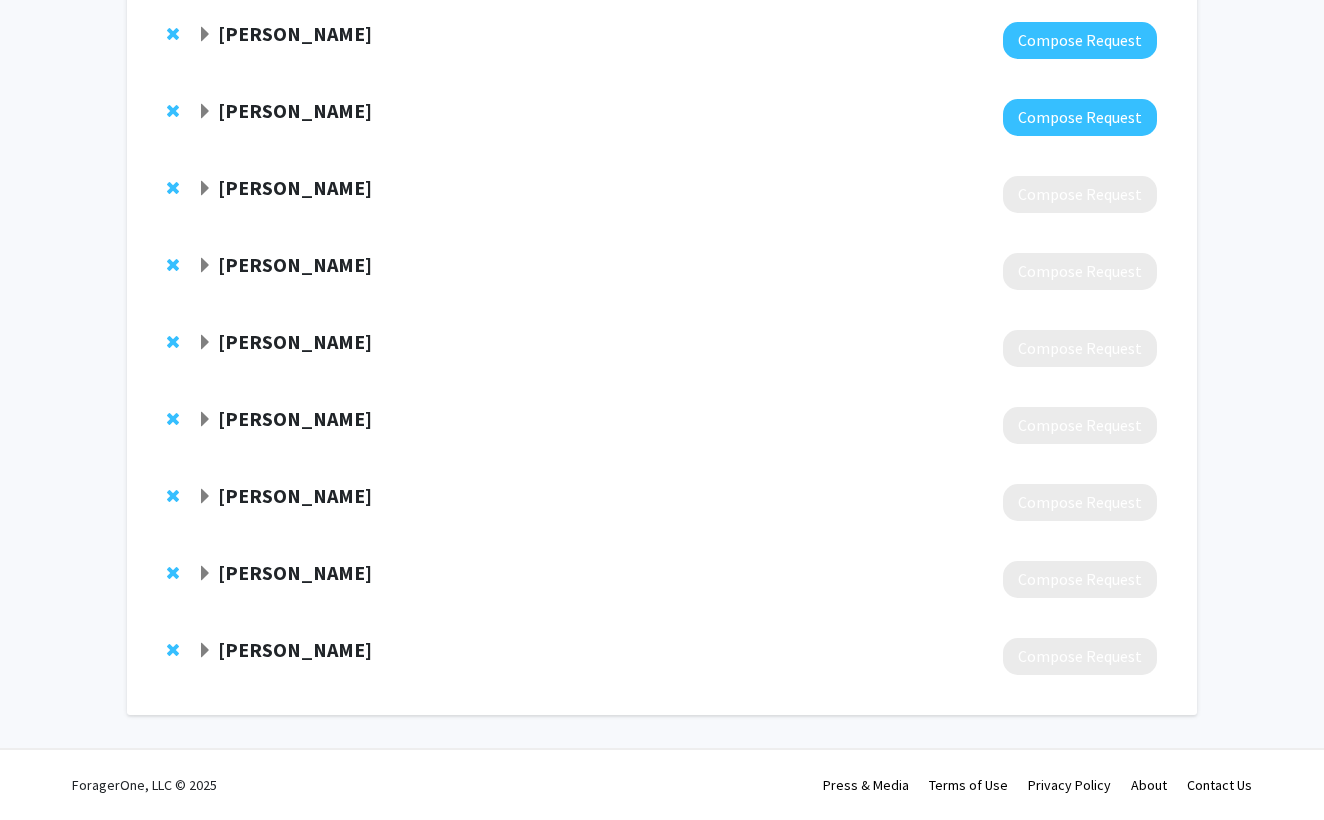 scroll, scrollTop: 375, scrollLeft: 0, axis: vertical 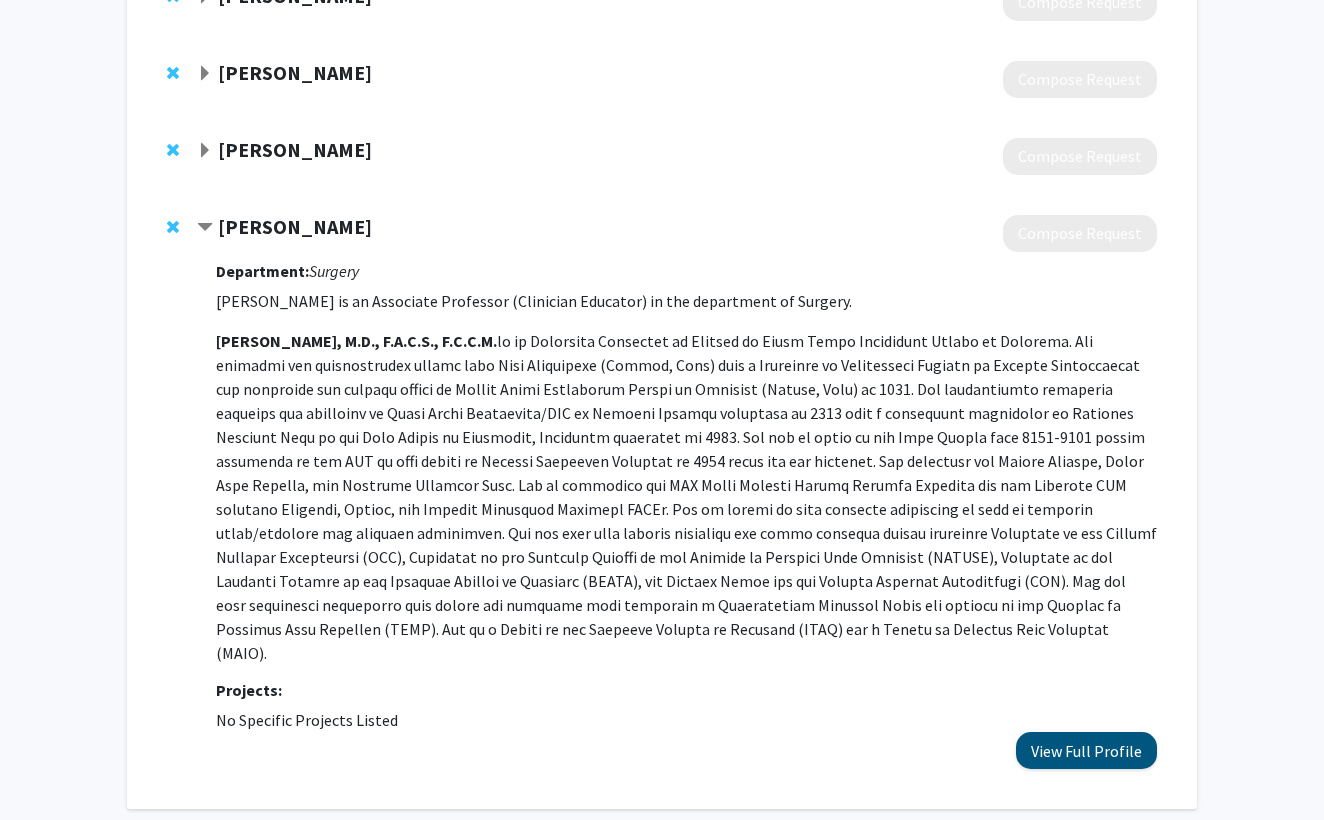 click on "View Full Profile" at bounding box center (1086, 750) 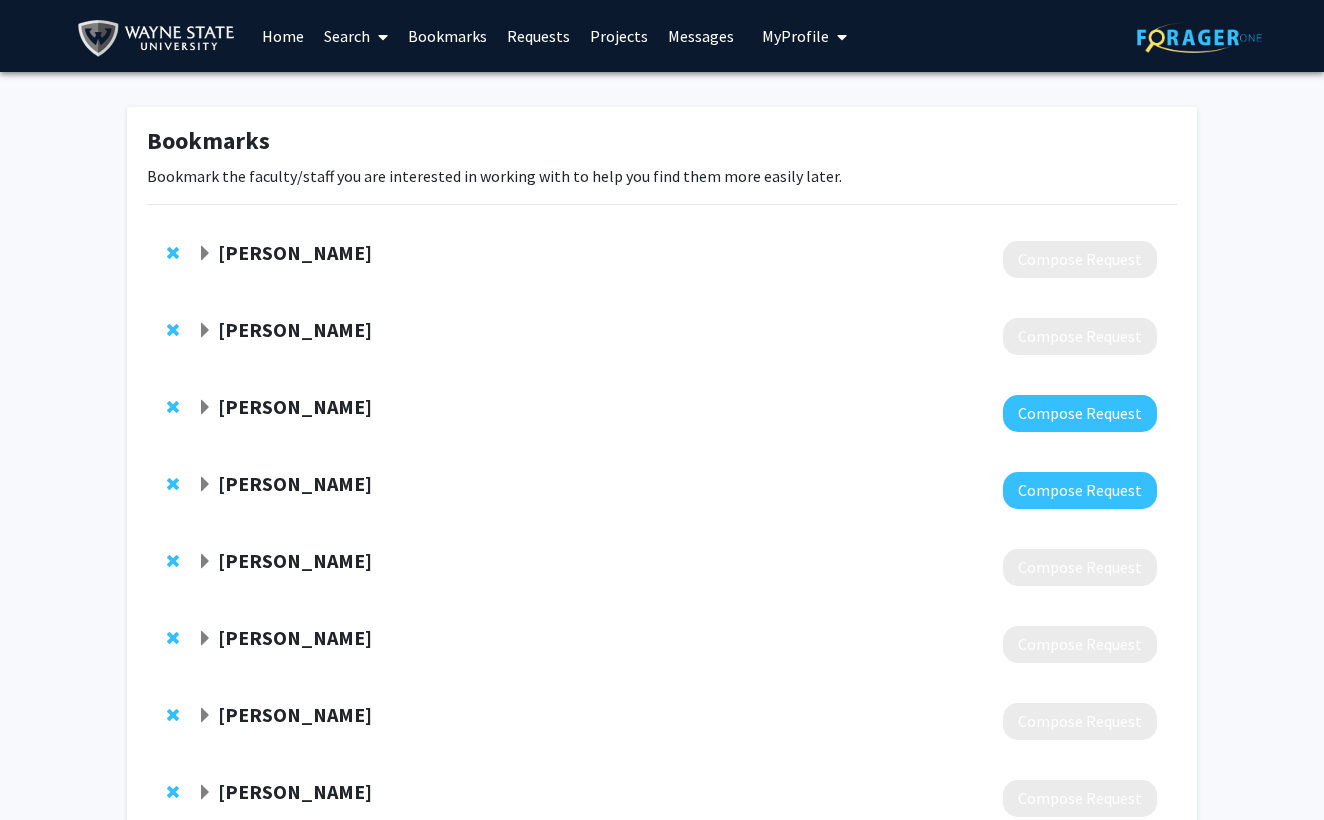 scroll, scrollTop: 0, scrollLeft: 0, axis: both 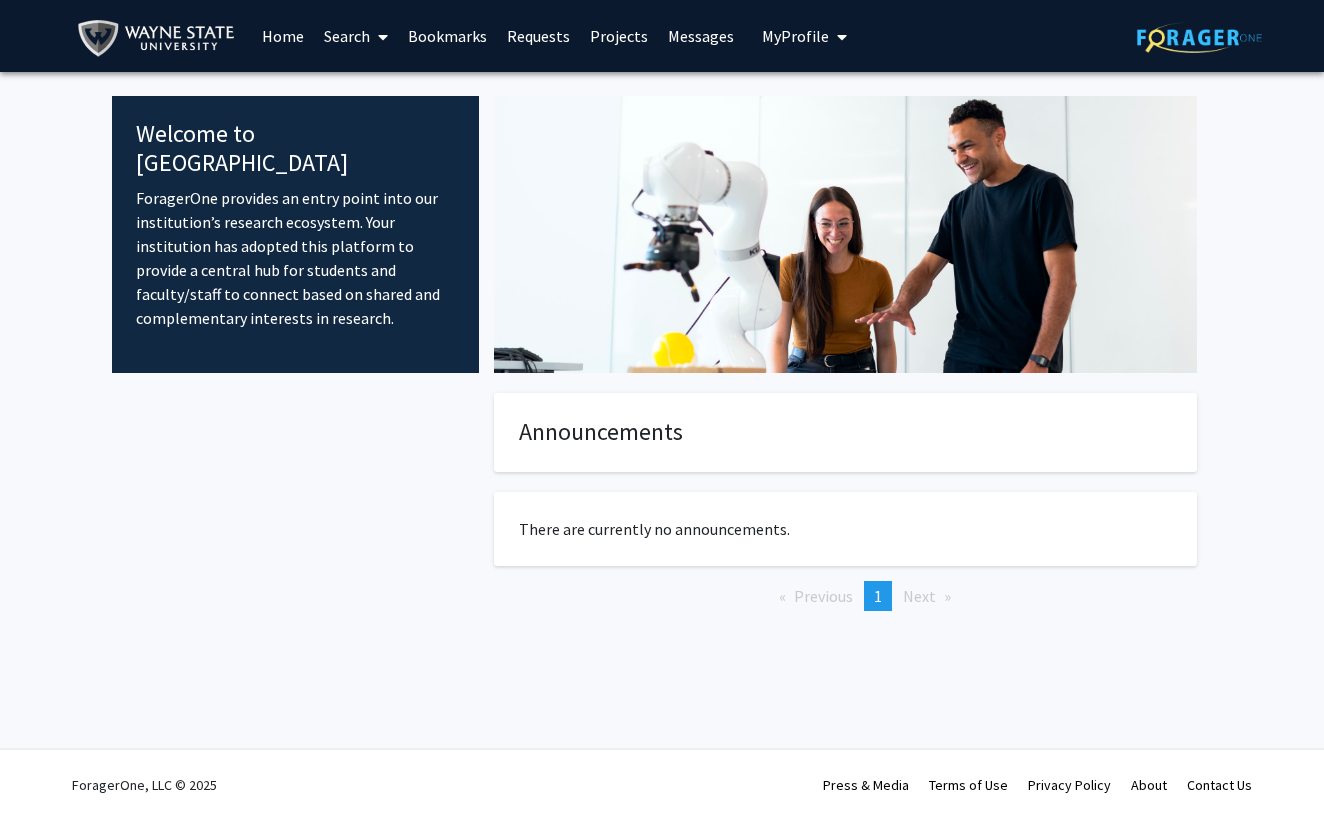click on "Search" at bounding box center [356, 36] 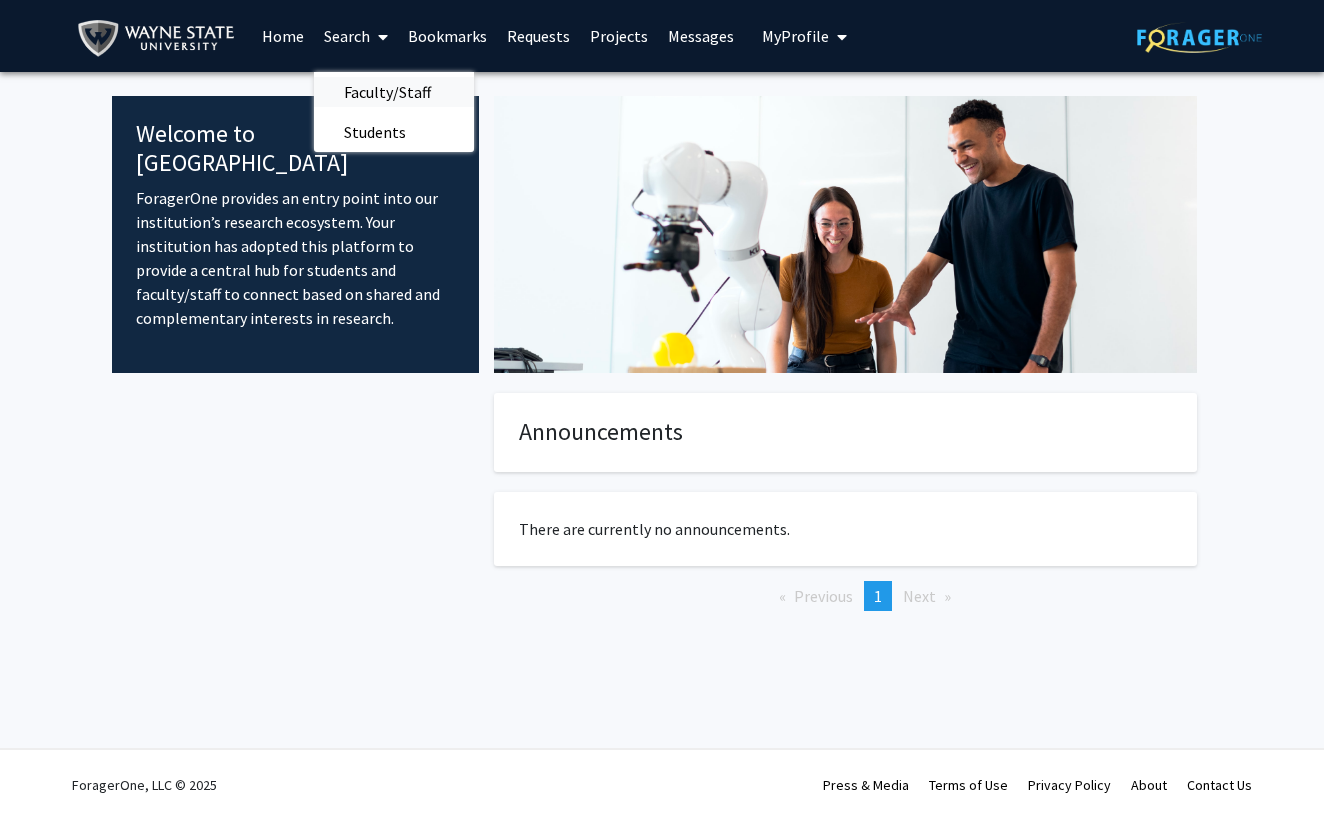 click on "Faculty/Staff" at bounding box center [387, 92] 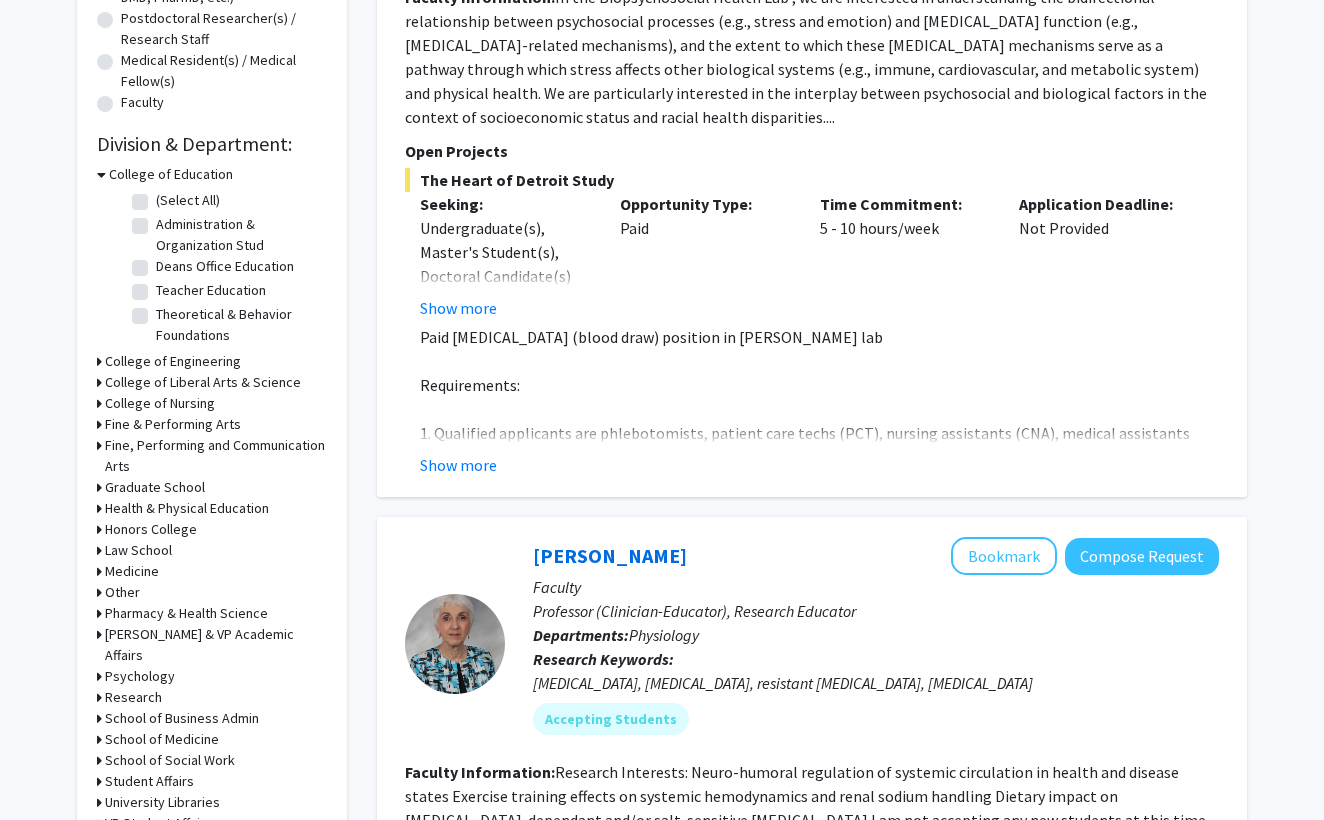 scroll, scrollTop: 528, scrollLeft: 0, axis: vertical 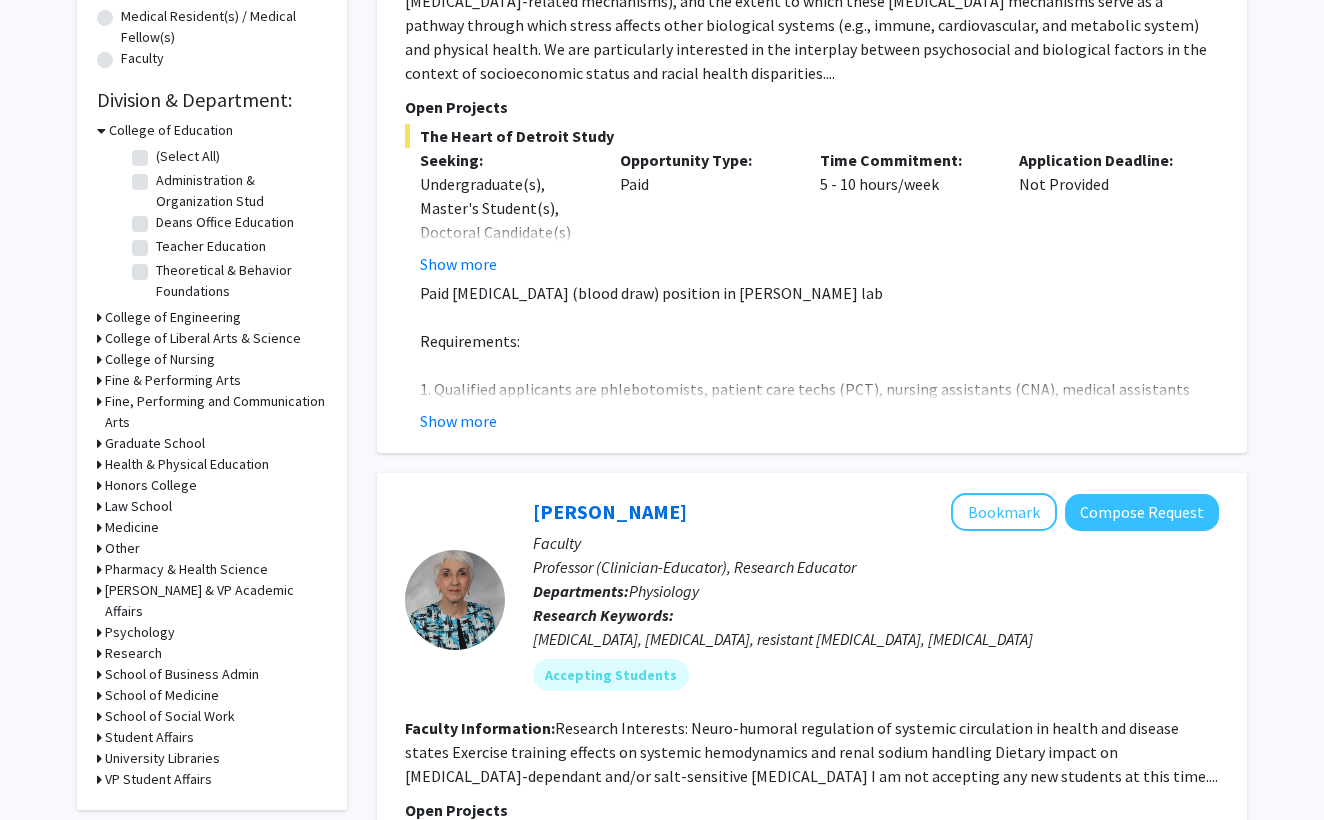 click on "Refine By Collaboration Status: Collaboration Status  All Faculty/Staff    Collaboration Status  Faculty/Staff accepting students    Collaboration Status  Faculty/Staff with posted projects    Collaboration Status  Faculty/Staff with posted remote projects    Projects Seeking: Projects Seeking Level  All Projects    Projects Seeking Level  Undergraduate(s)    Projects Seeking Level  Master's Student(s)    Projects Seeking Level  Doctoral Candidate(s) (PhD, MD, DMD, PharmD, etc.)    Projects Seeking Level  Postdoctoral Researcher(s) / Research Staff    Projects Seeking Level  Medical Resident(s) / Medical Fellow(s)    Projects Seeking Level  Faculty    Division & Department:      College of Education  (Select All)  (Select All)  Administration & Organization Stud  Administration & Organization Stud  Deans Office Education  Deans Office Education  Teacher Education  Teacher Education  Theoretical & Behavior Foundations  Theoretical & Behavior Foundations       College of Engineering" 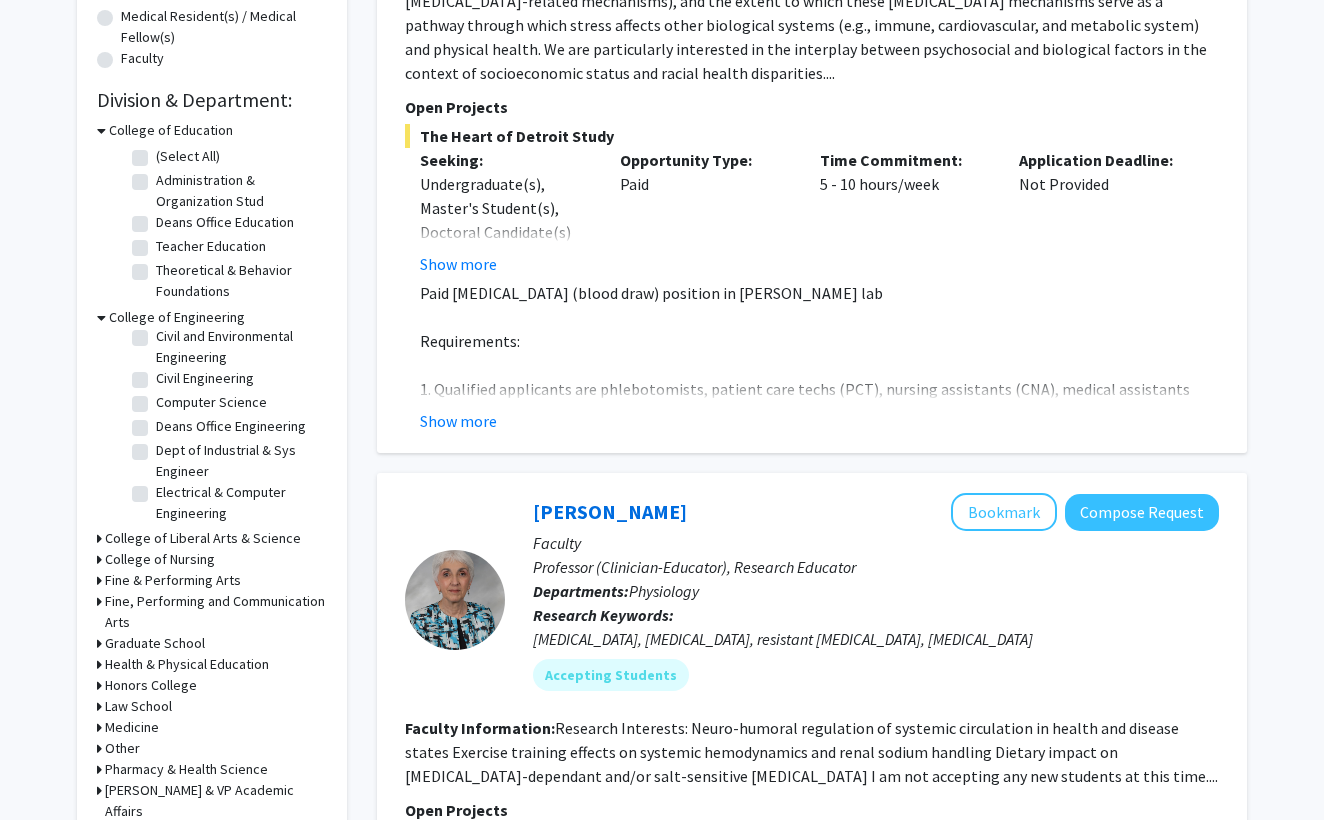 scroll, scrollTop: 68, scrollLeft: 0, axis: vertical 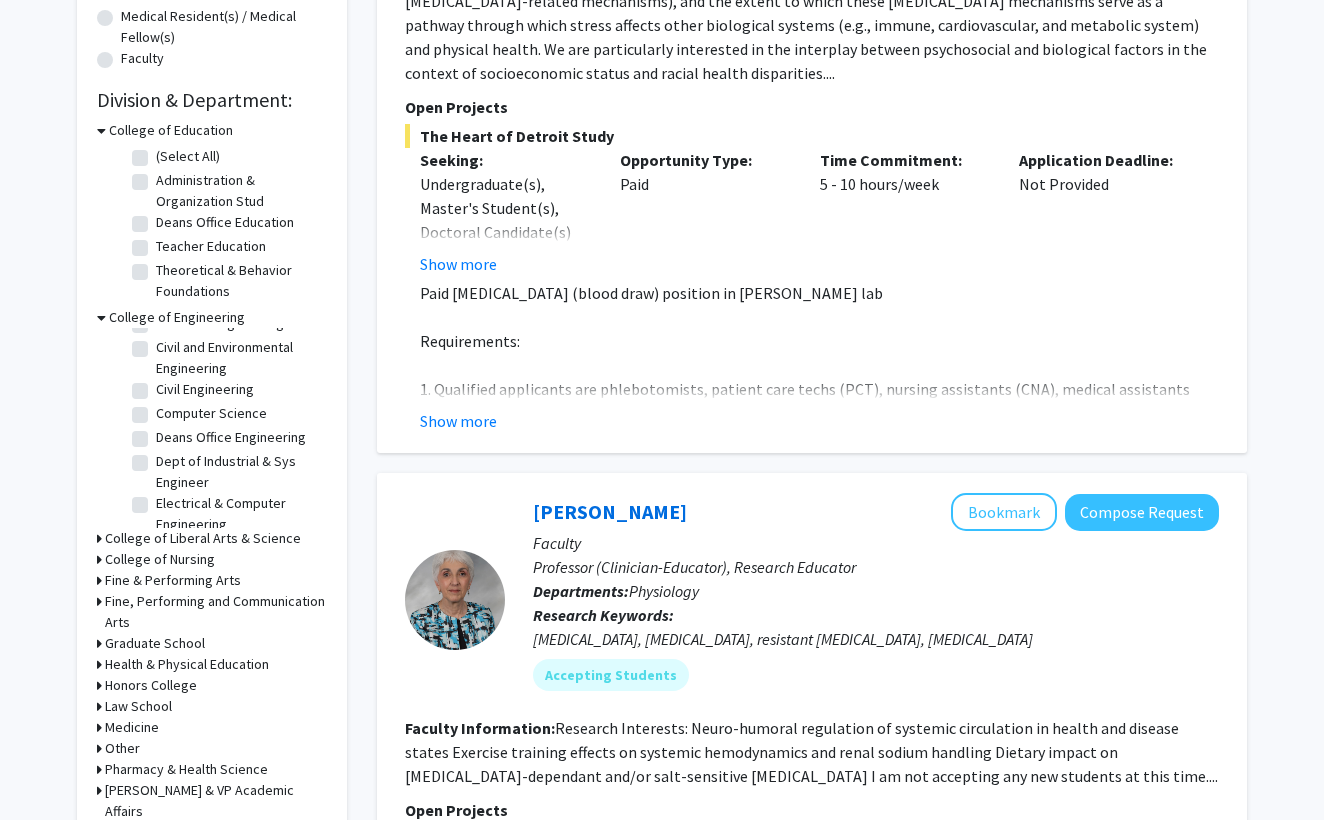 click on "Computer Science" 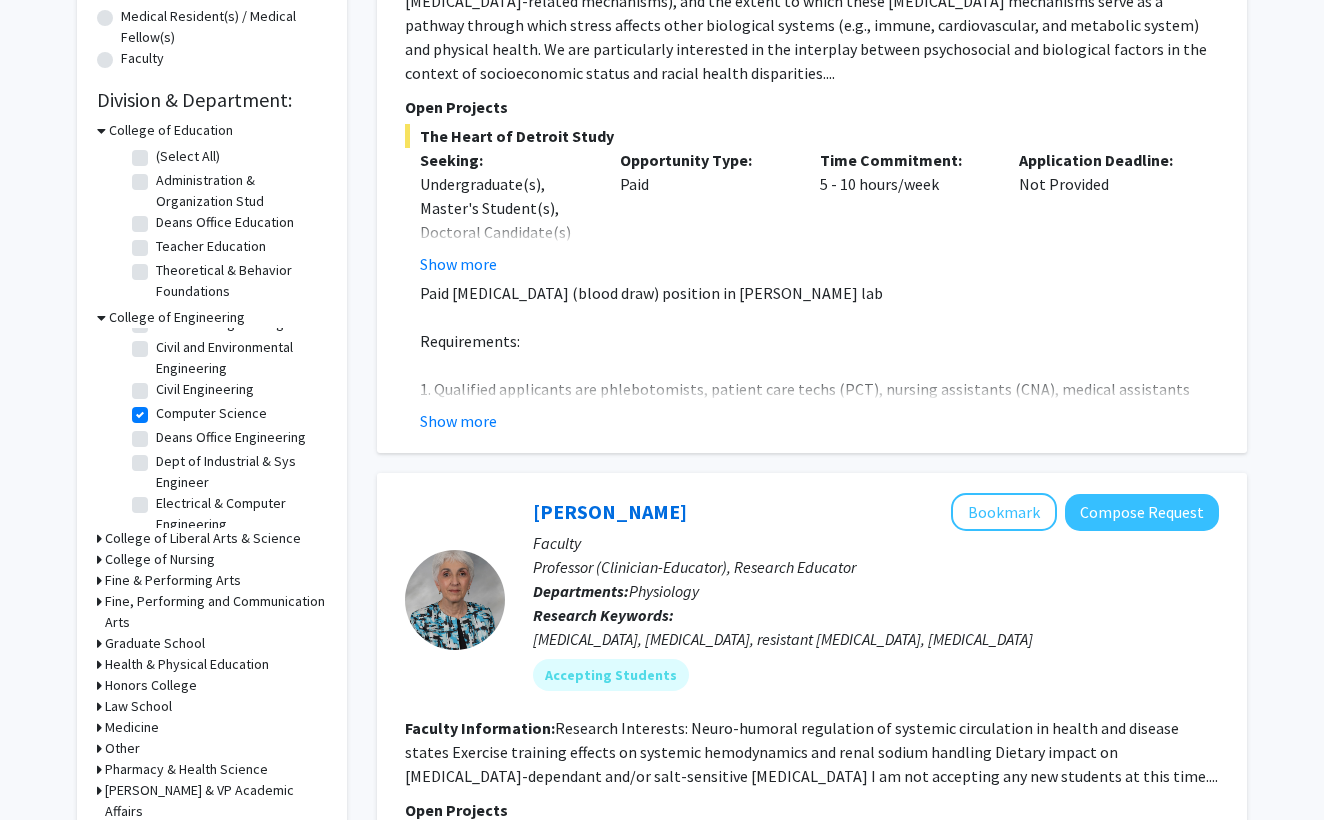 checkbox on "true" 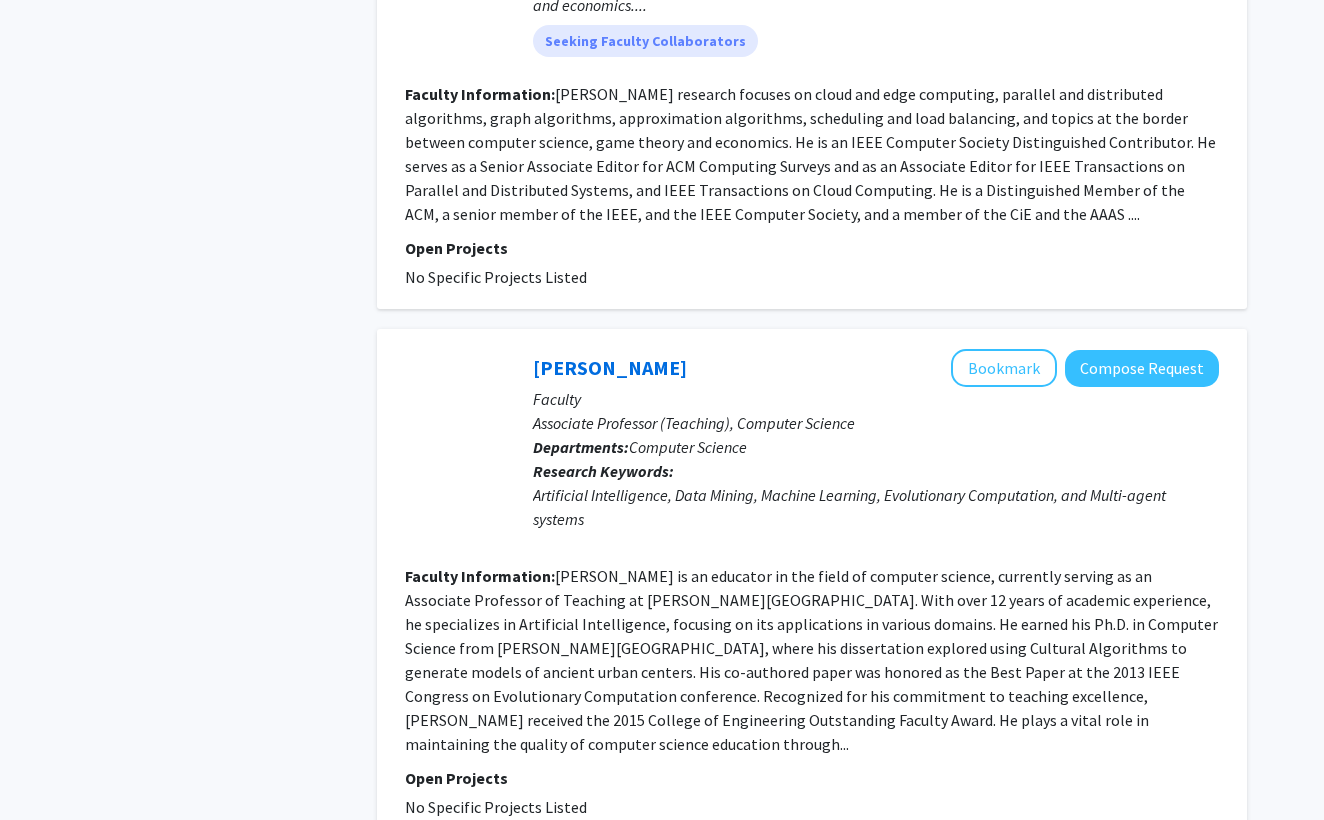 scroll, scrollTop: 1786, scrollLeft: 0, axis: vertical 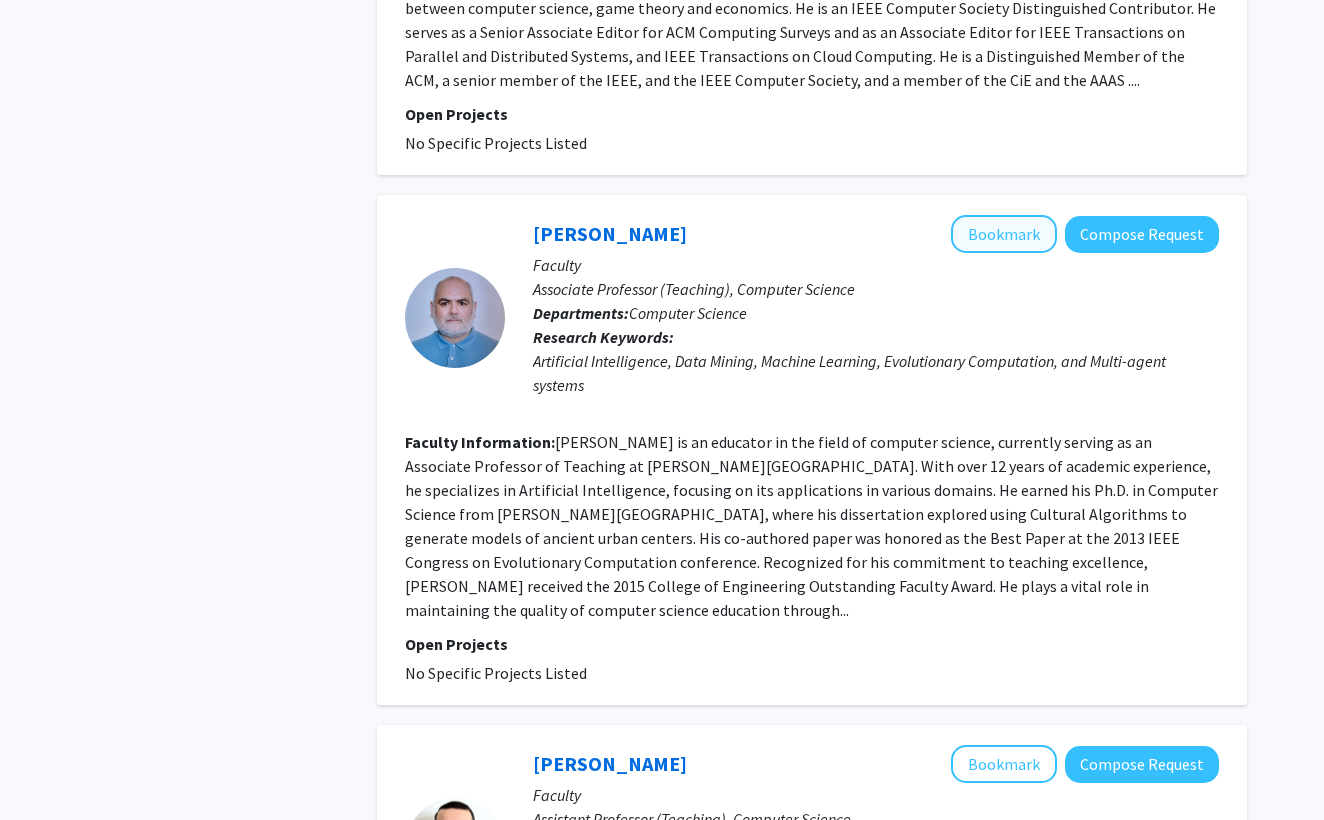 click on "Bookmark" 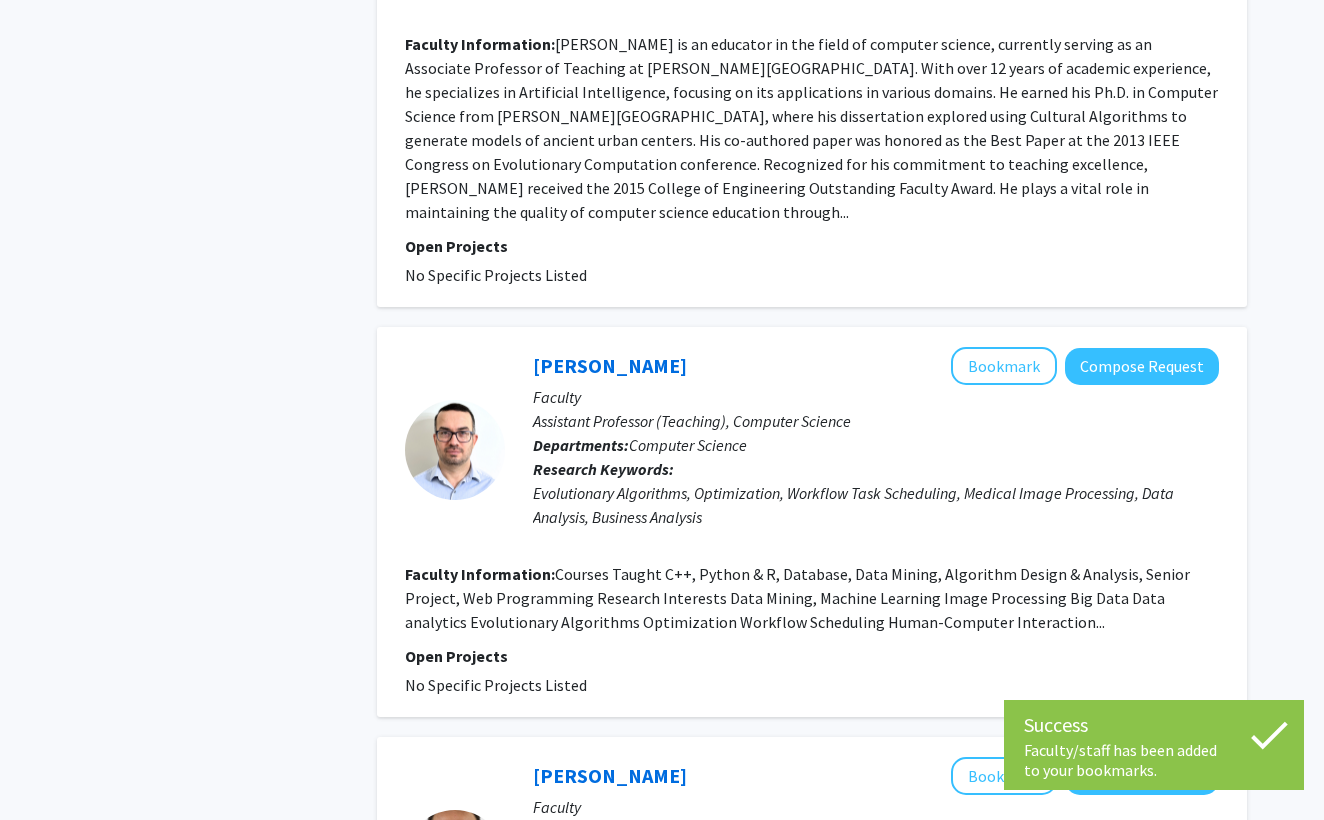 scroll, scrollTop: 2215, scrollLeft: 0, axis: vertical 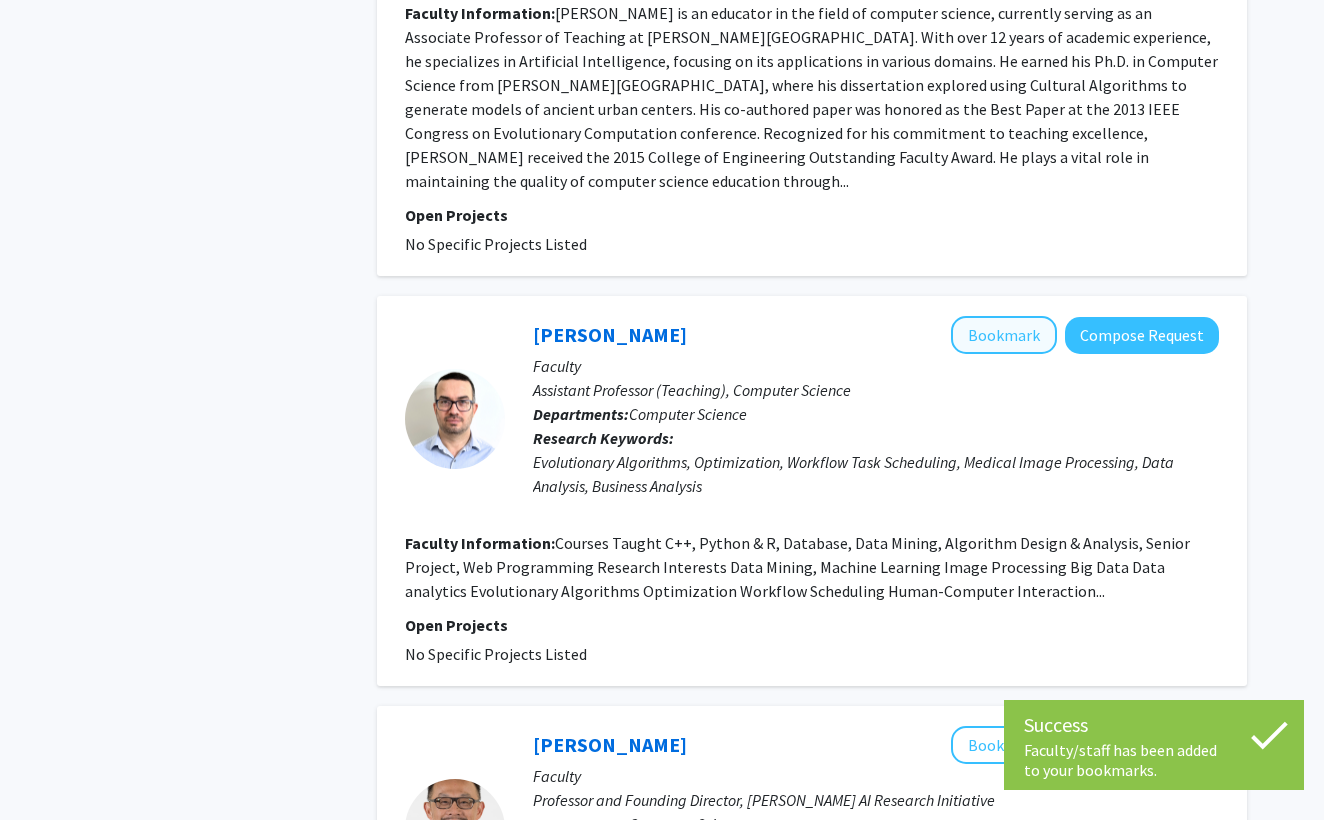 click on "Bookmark" 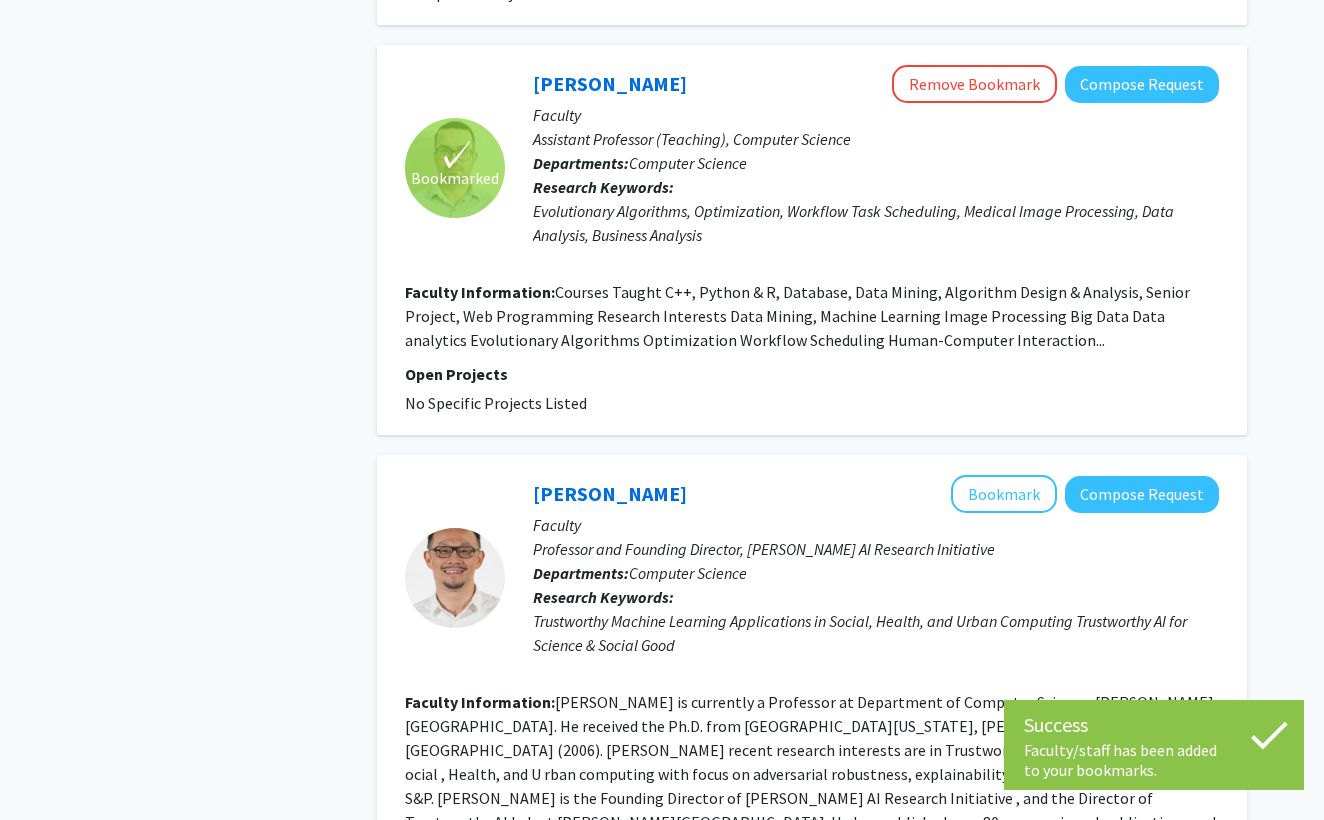 scroll, scrollTop: 2593, scrollLeft: 0, axis: vertical 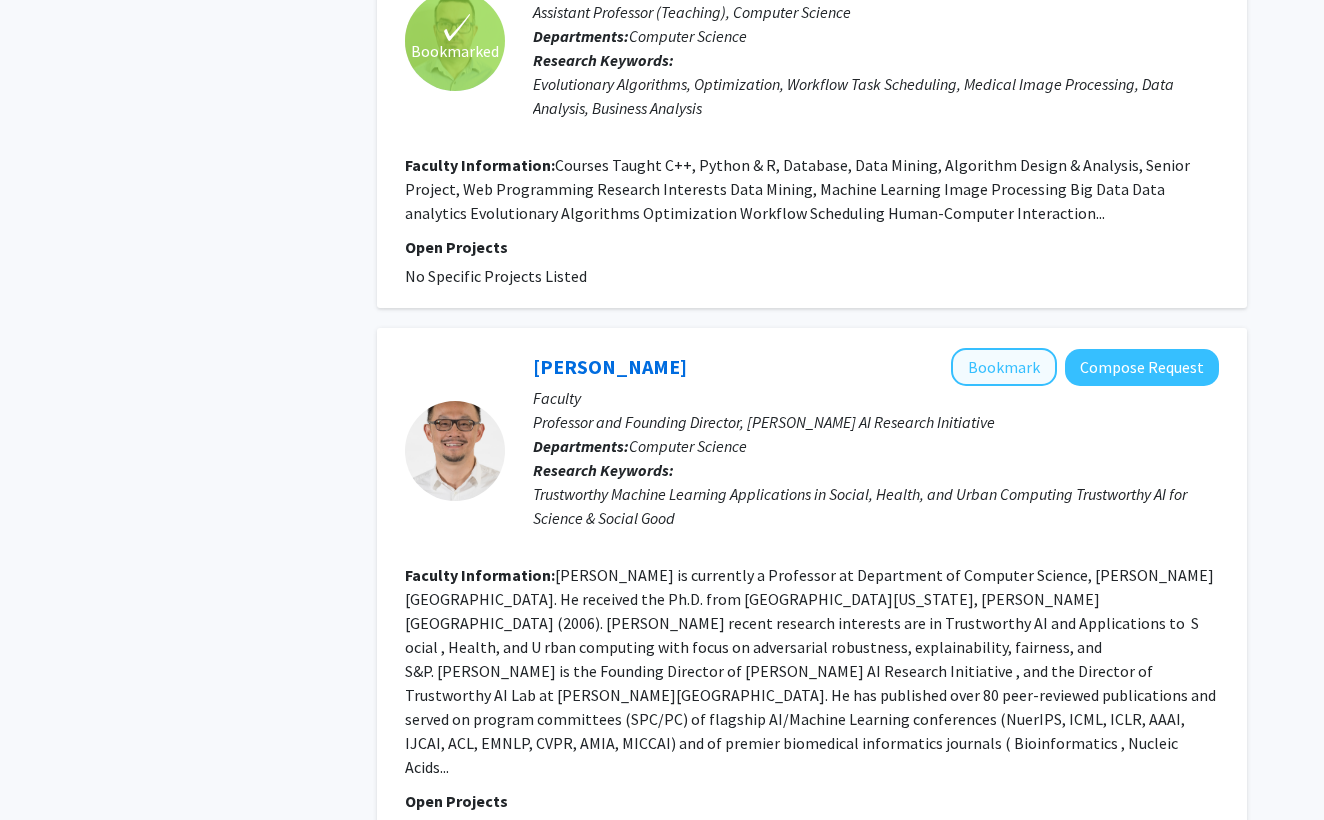 click on "Bookmark" 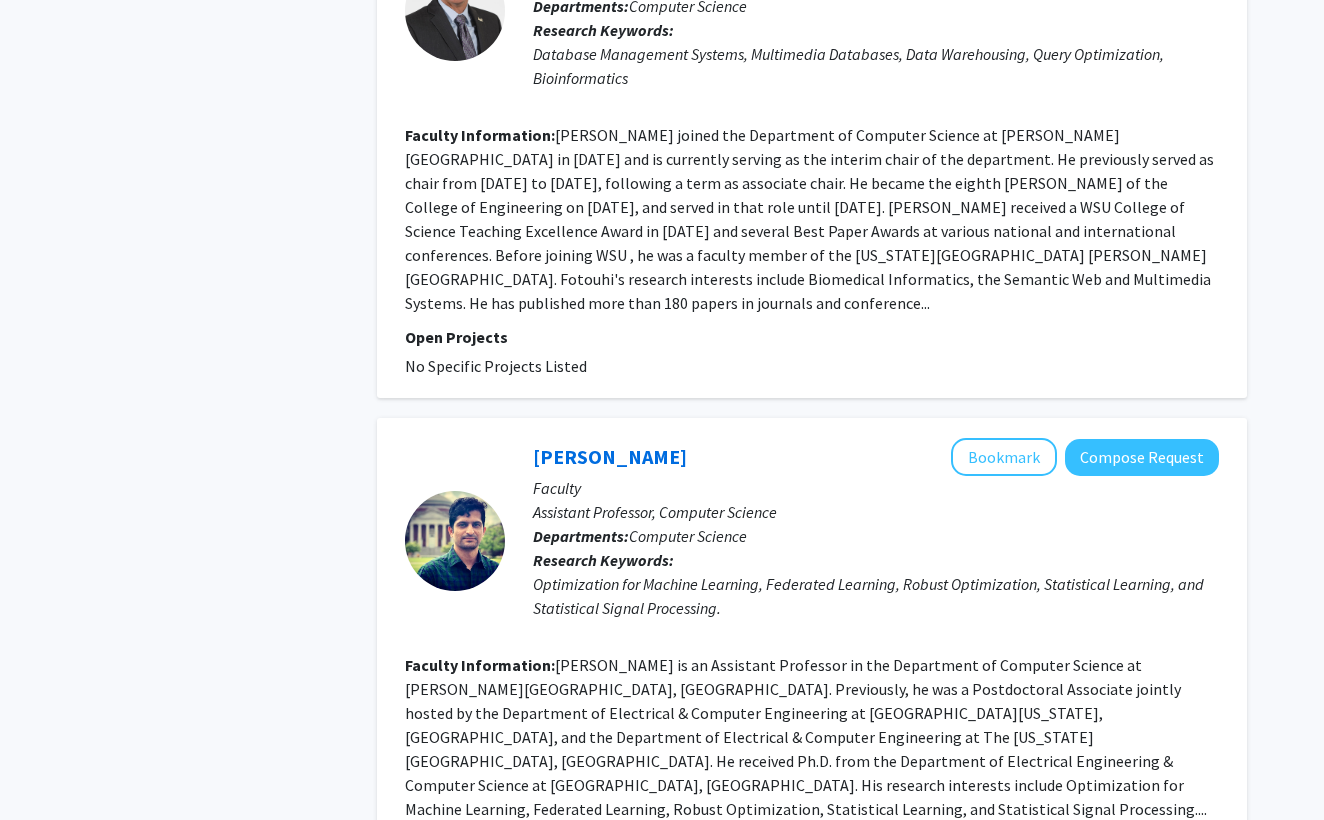 scroll, scrollTop: 4714, scrollLeft: 0, axis: vertical 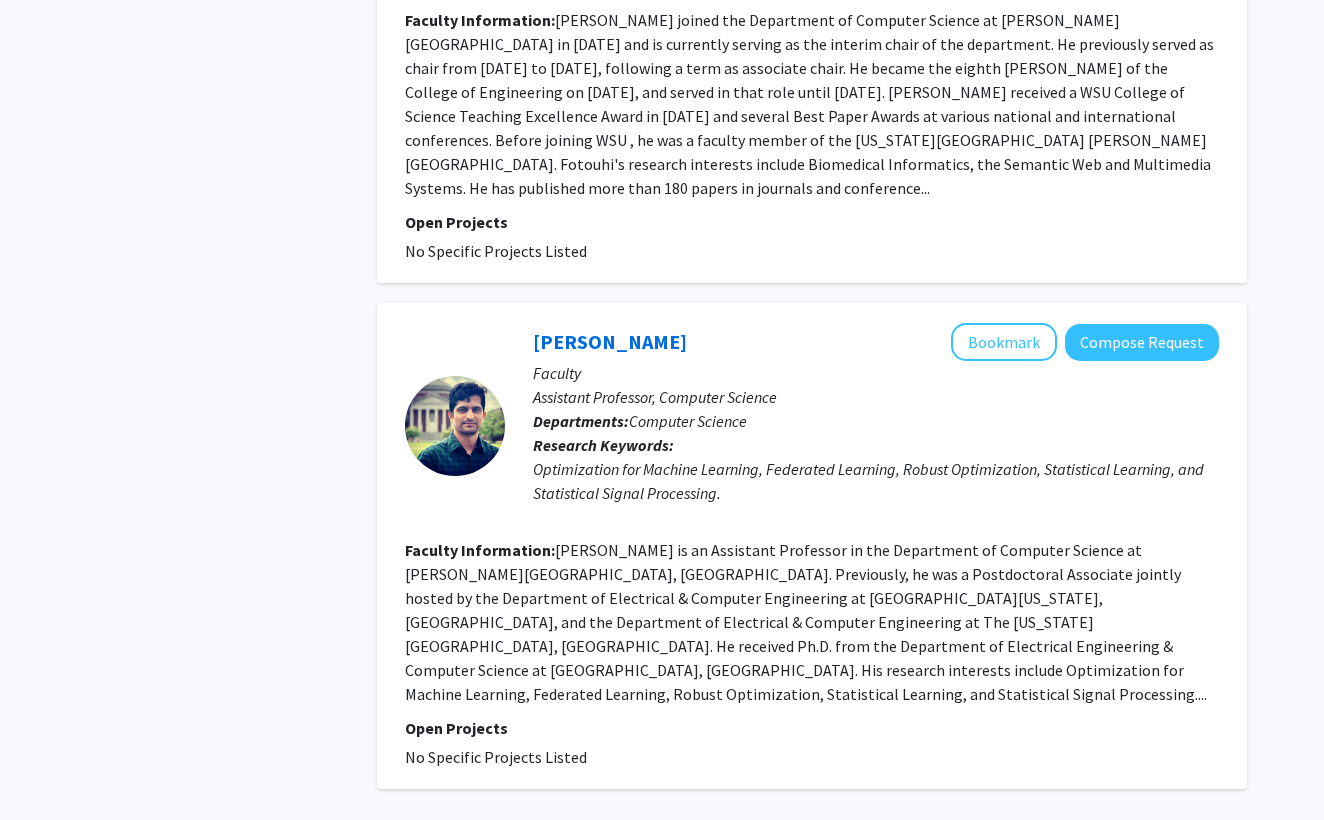 click on "2" 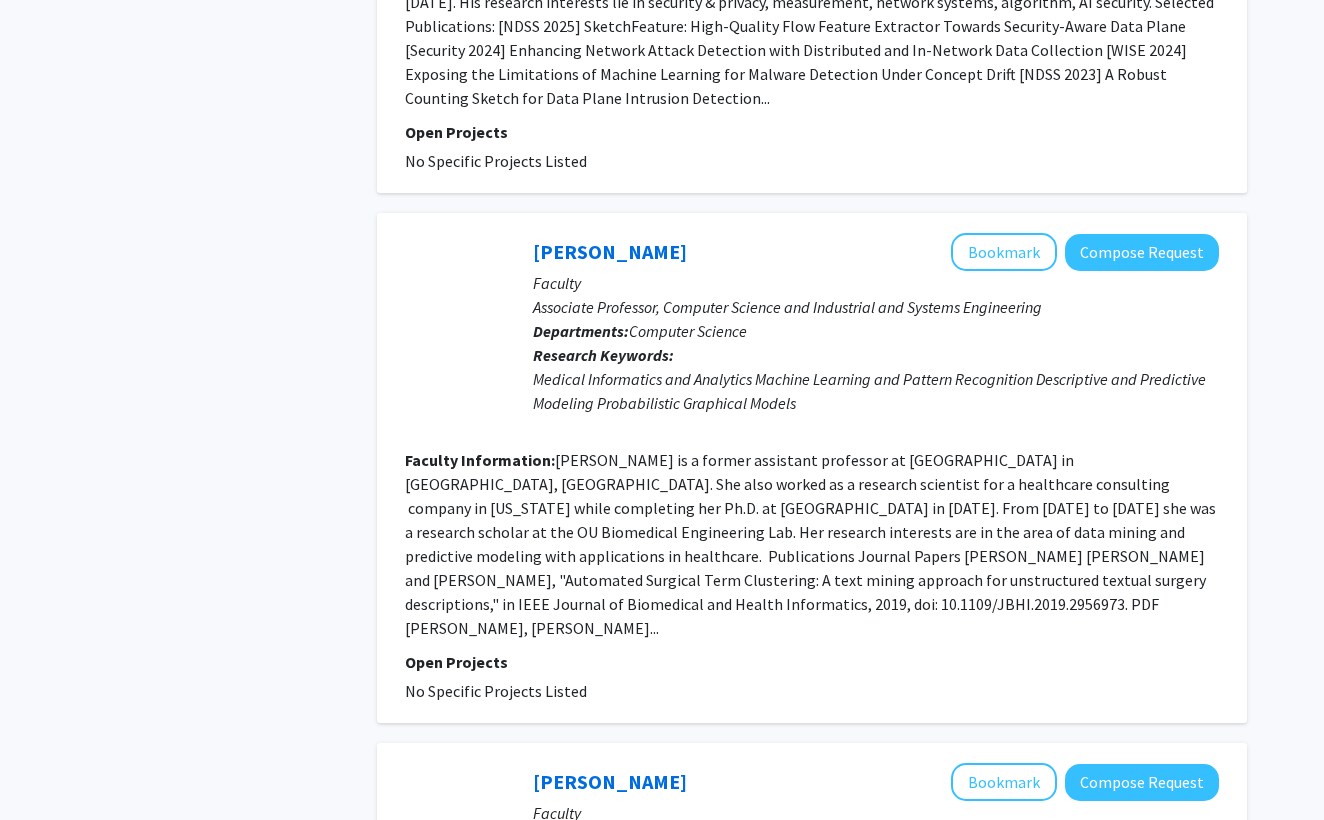 scroll, scrollTop: 3281, scrollLeft: 0, axis: vertical 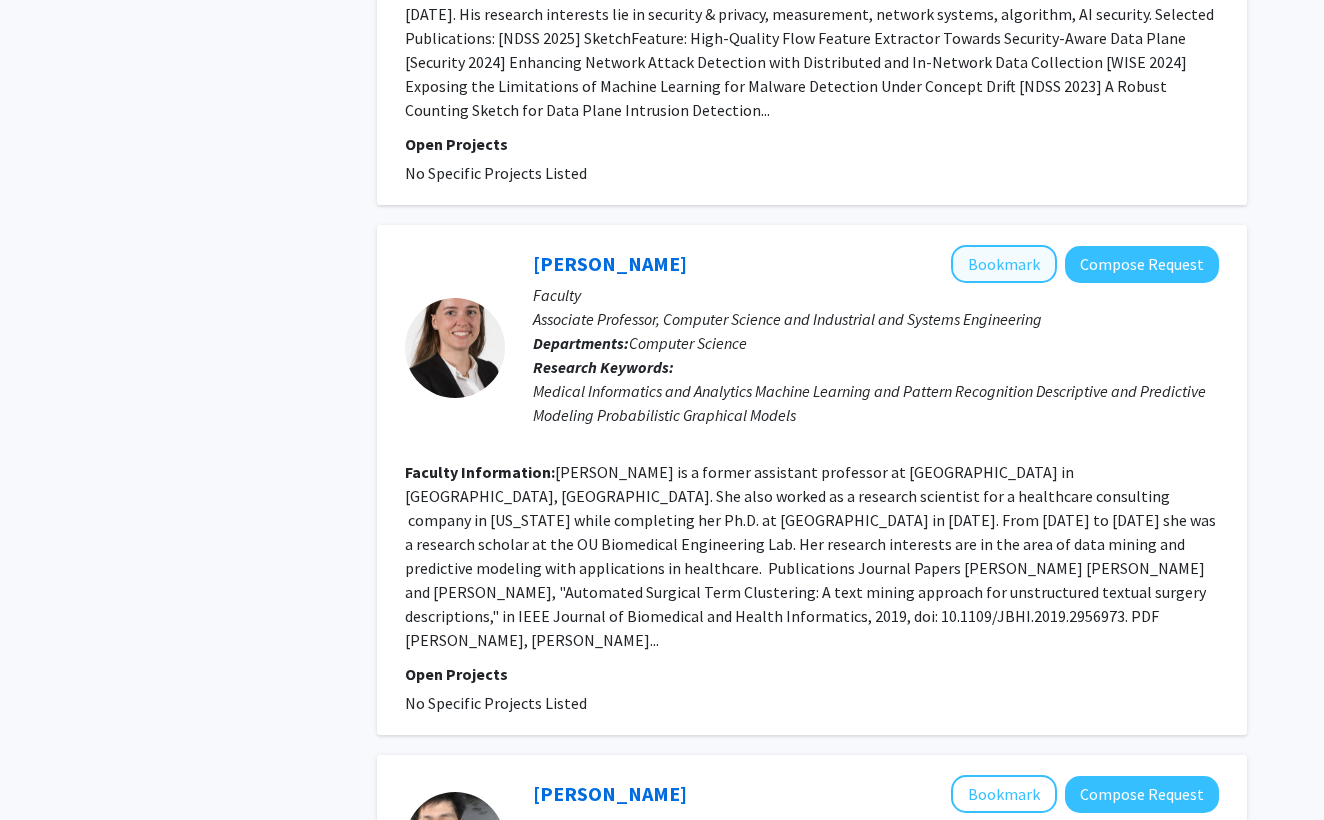 click on "Bookmark" 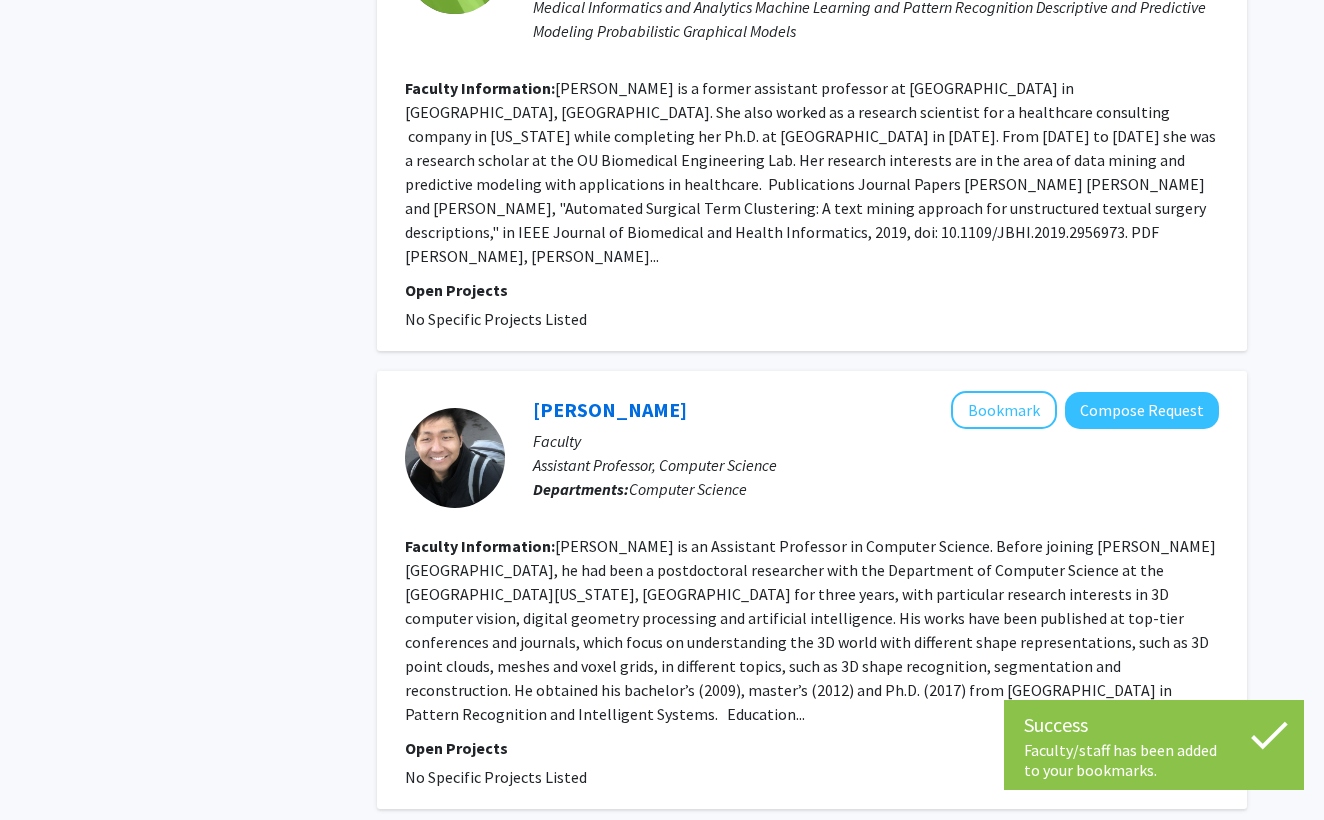 scroll, scrollTop: 3680, scrollLeft: 0, axis: vertical 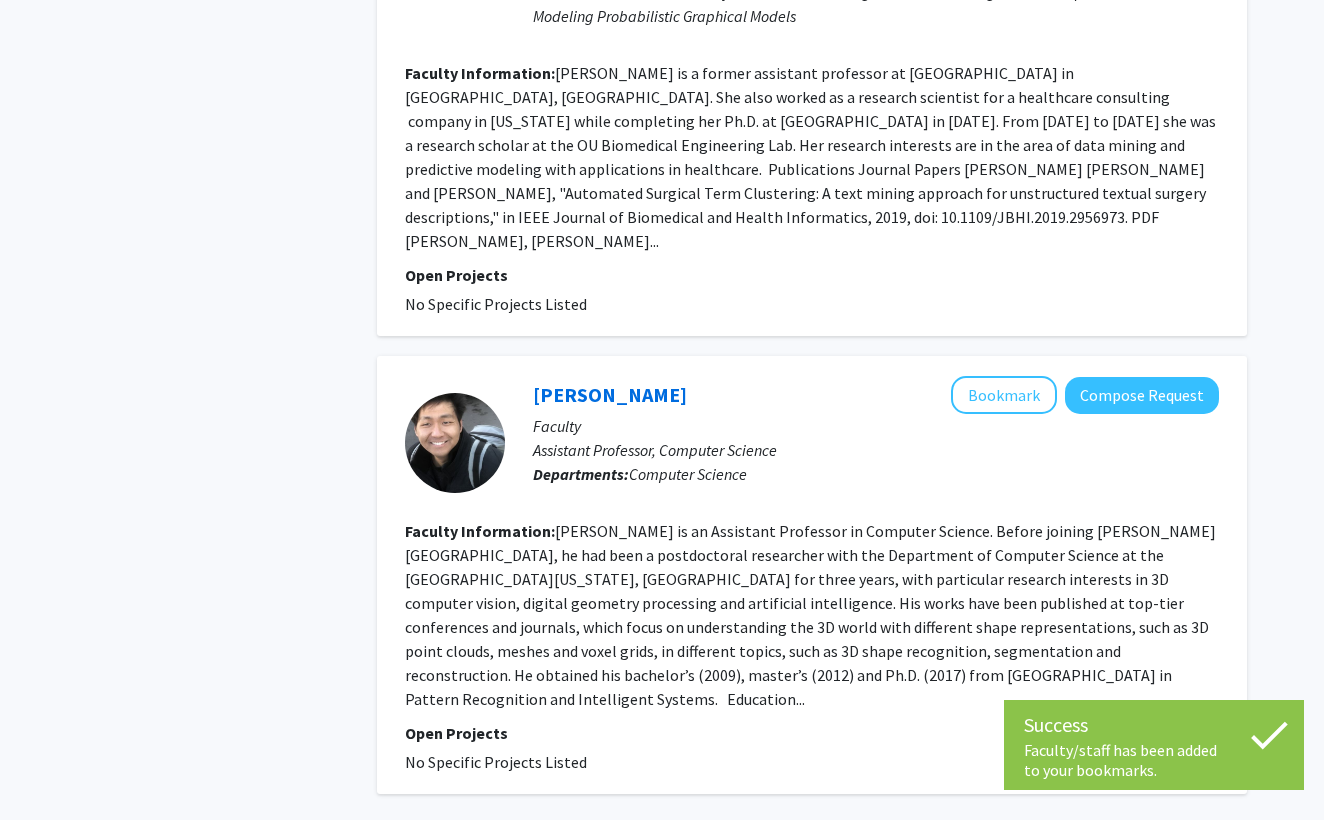 click on "3" 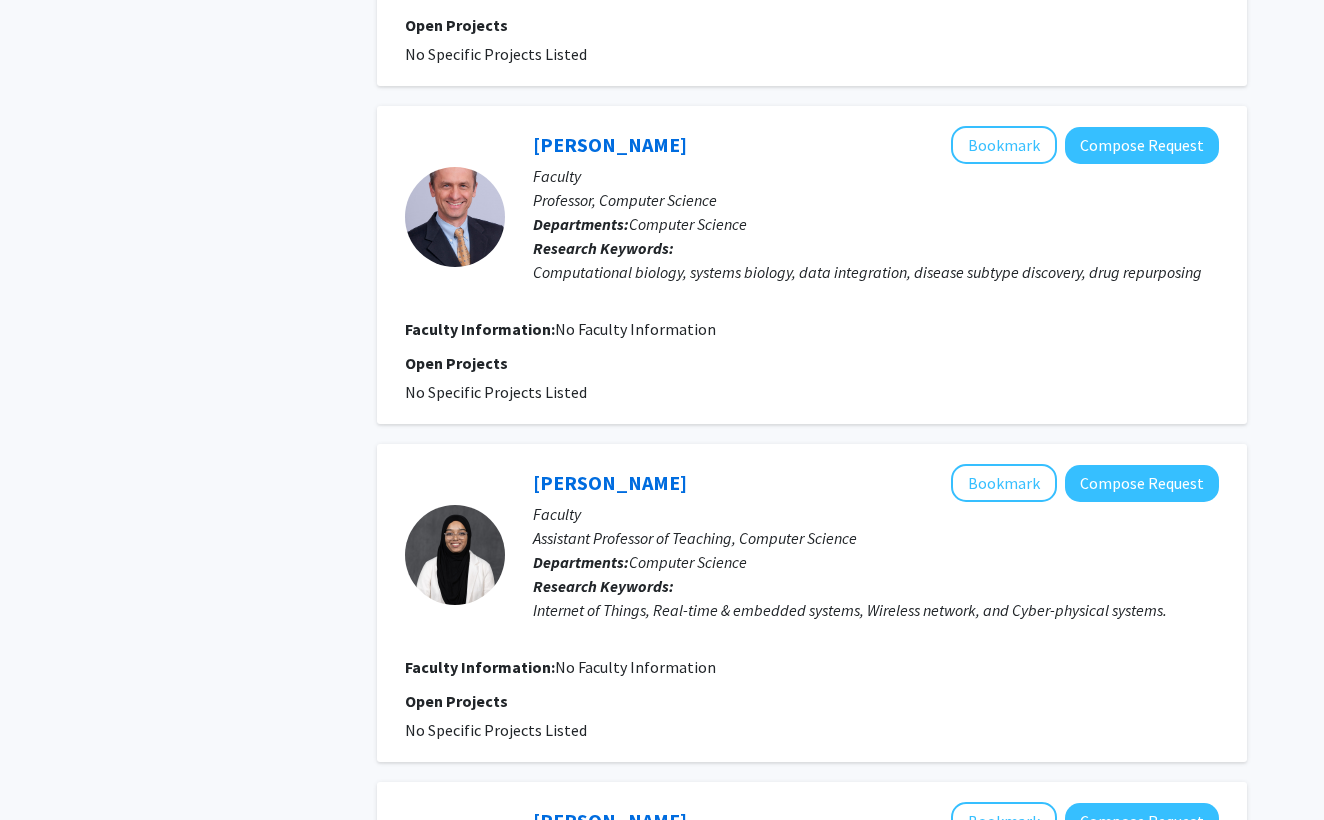 scroll, scrollTop: 1222, scrollLeft: 0, axis: vertical 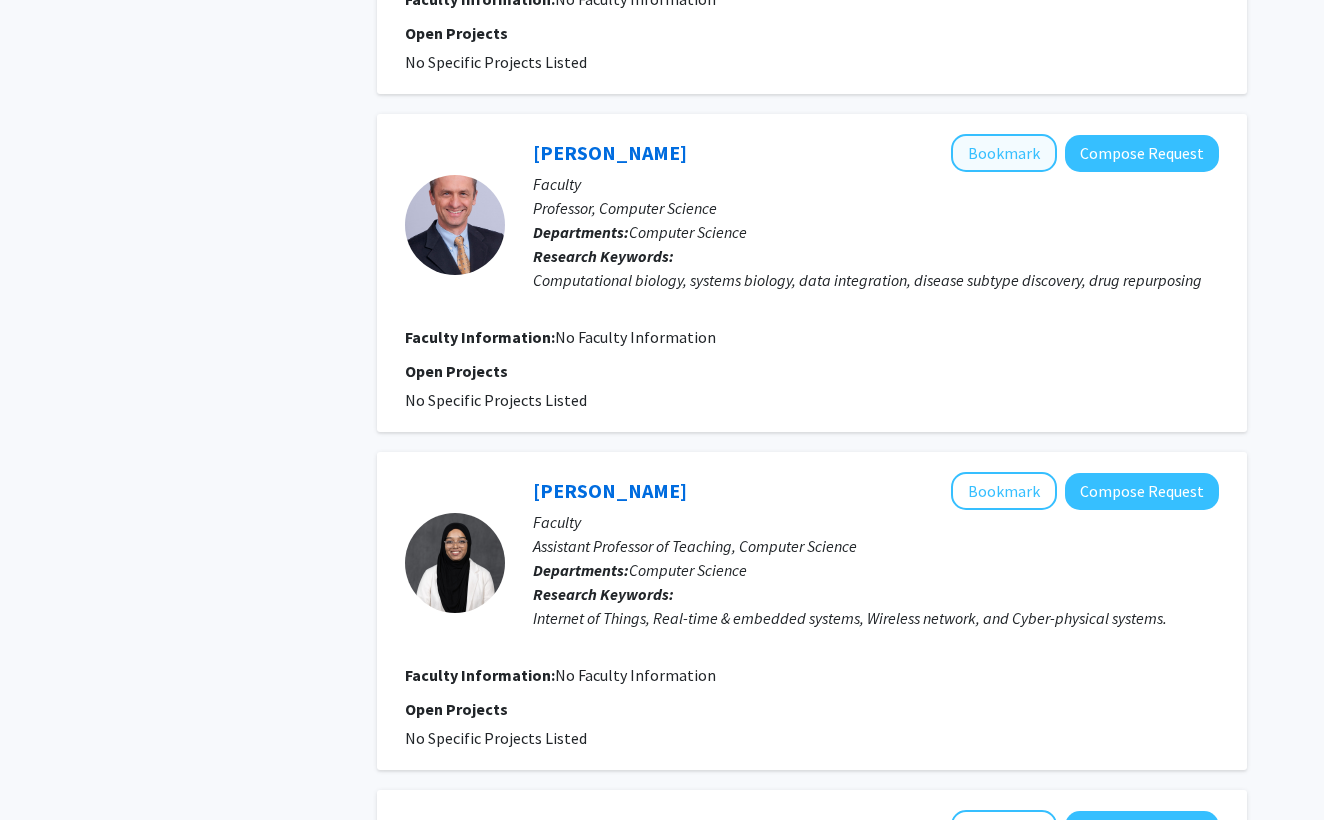 click on "Bookmark" 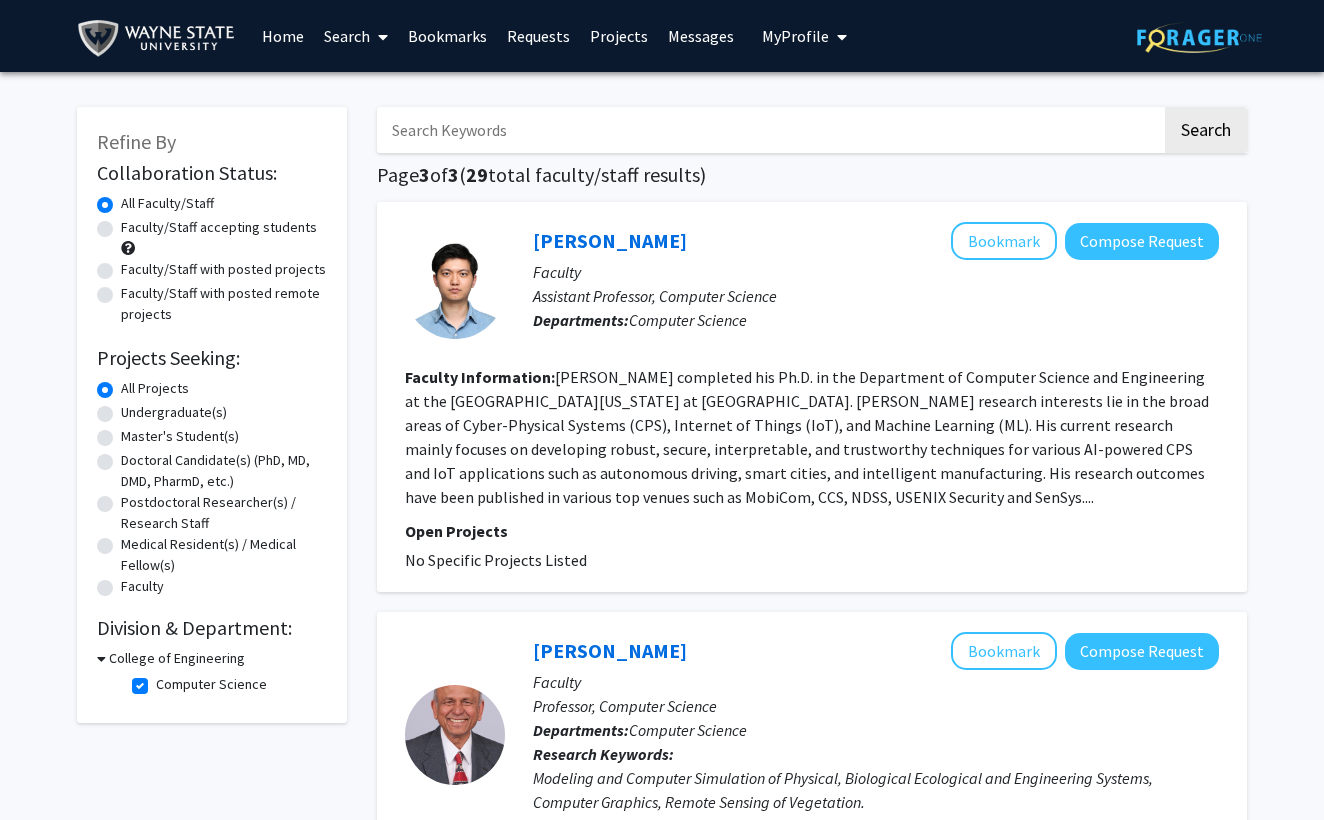 scroll, scrollTop: 0, scrollLeft: 0, axis: both 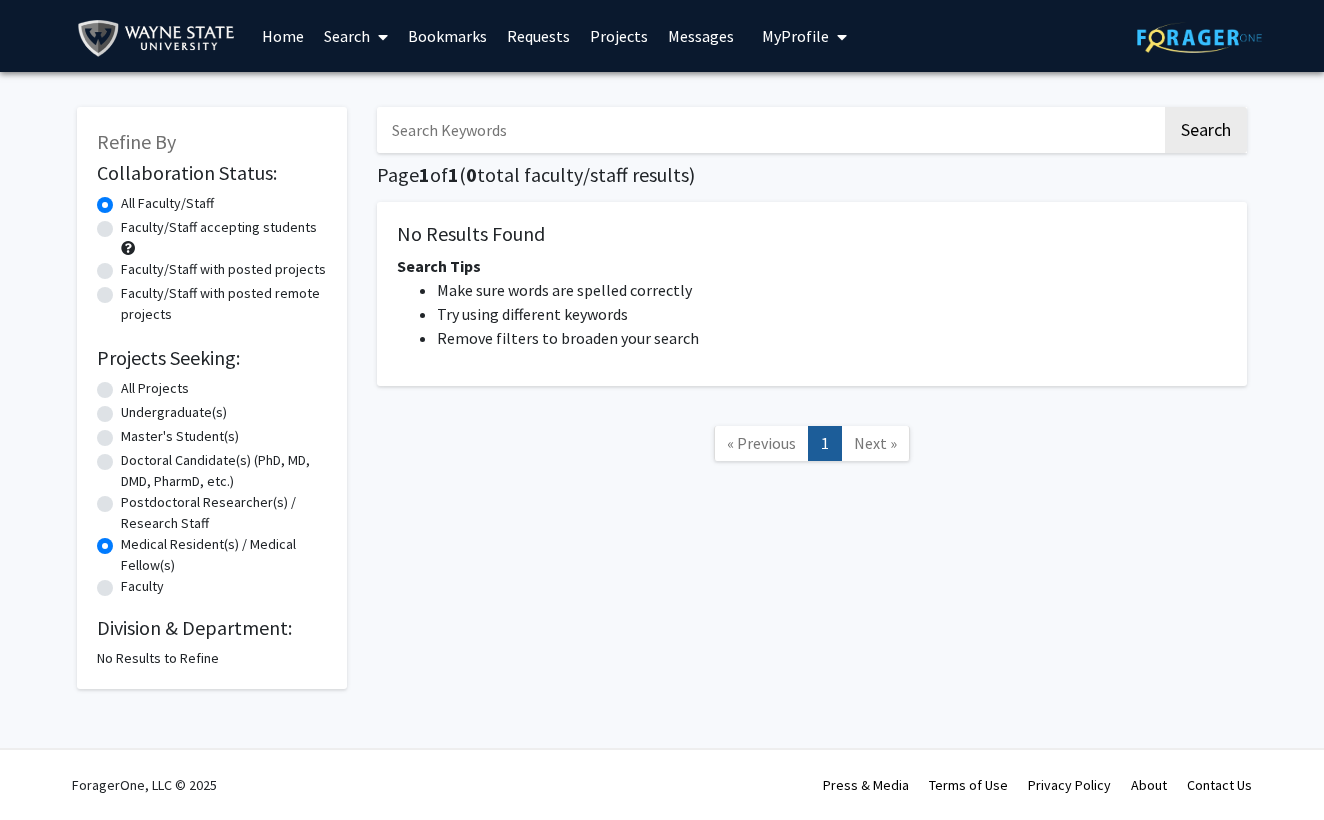 click on "Doctoral Candidate(s) (PhD, MD, DMD, PharmD, etc.)" 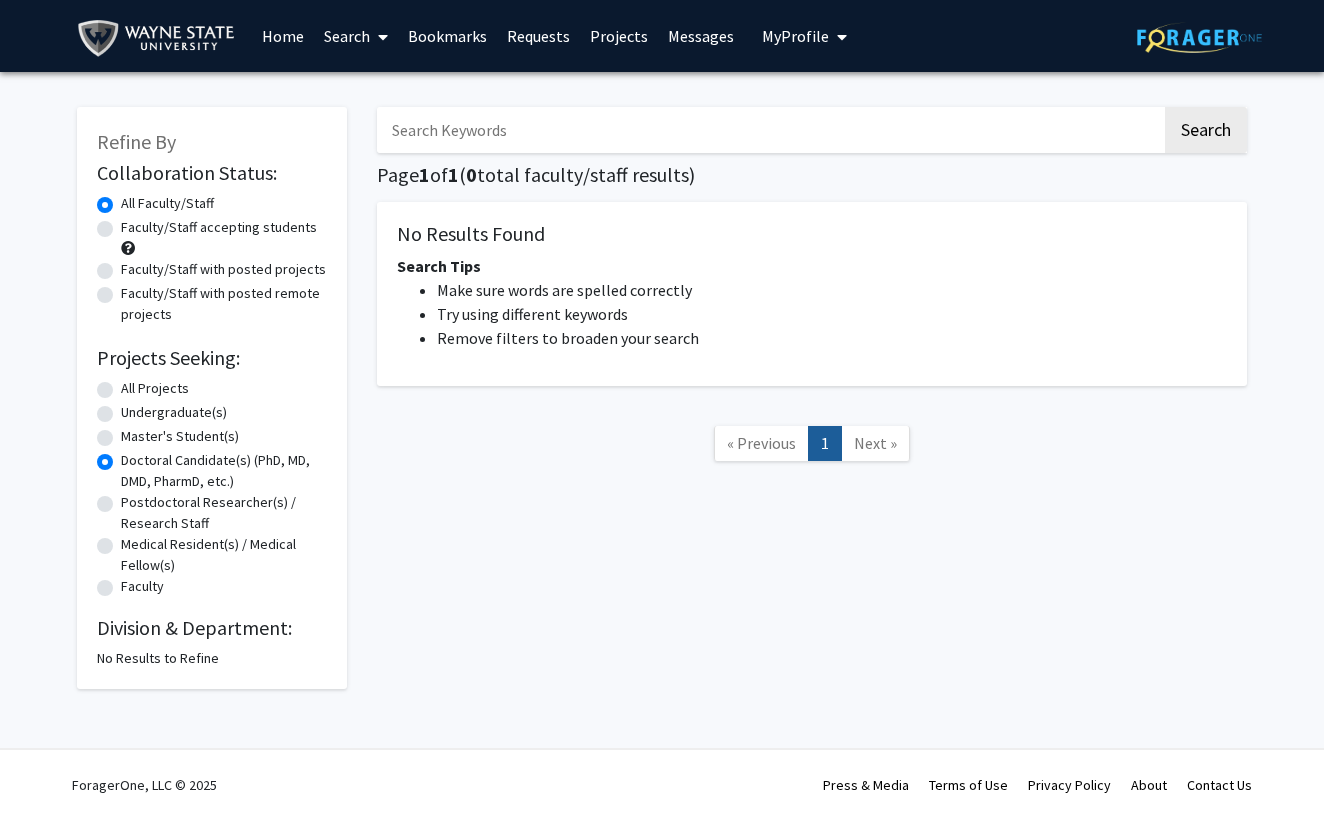 click on "Home" at bounding box center (283, 36) 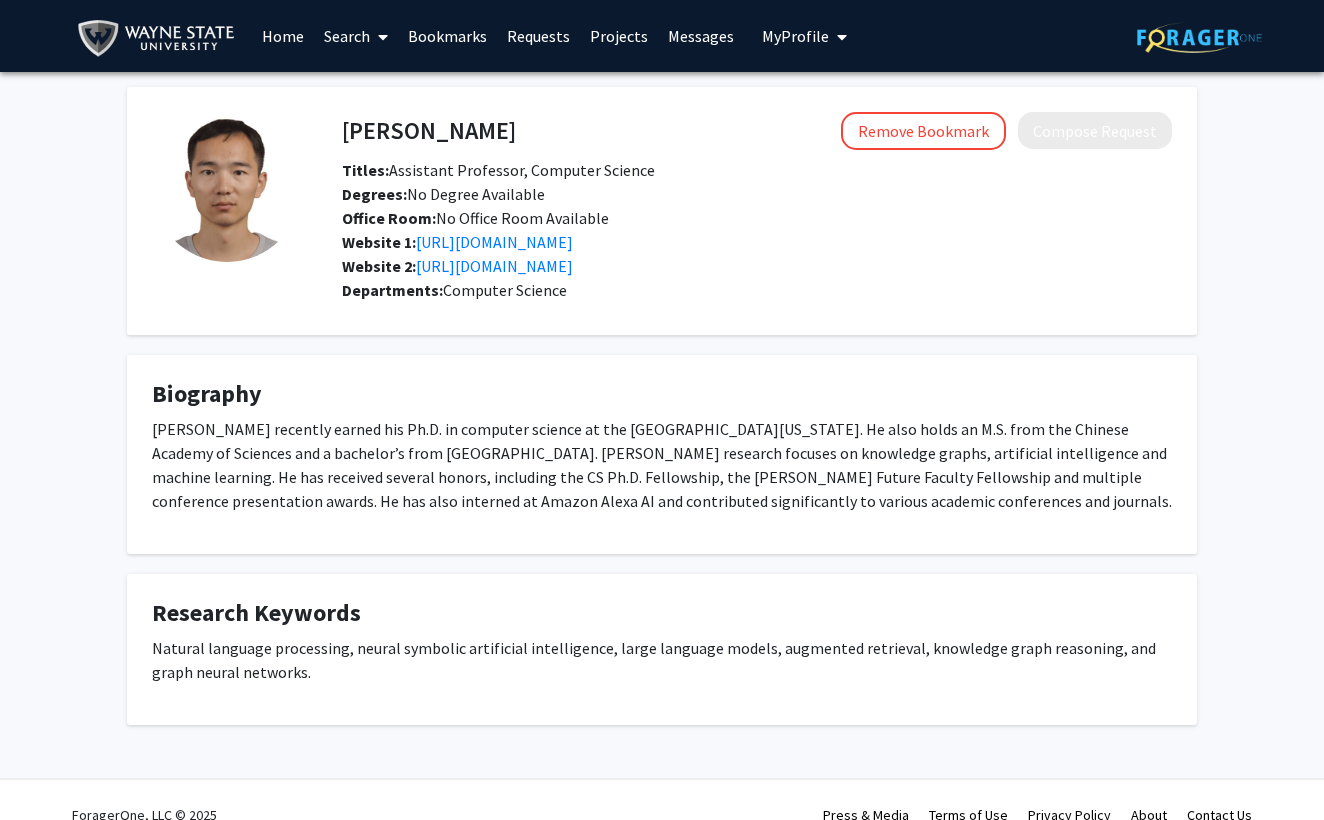 scroll, scrollTop: 0, scrollLeft: 0, axis: both 